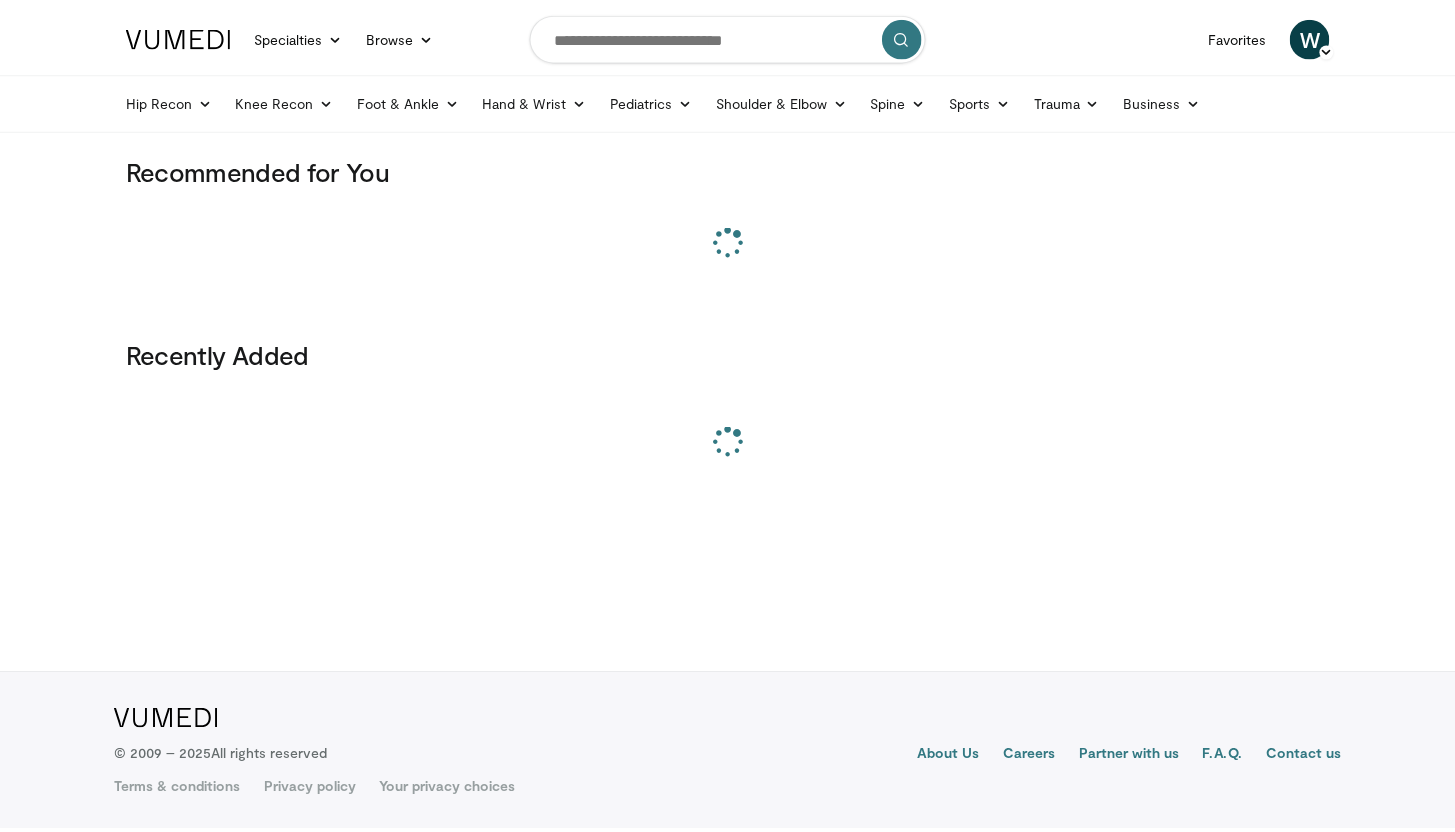 scroll, scrollTop: 0, scrollLeft: 0, axis: both 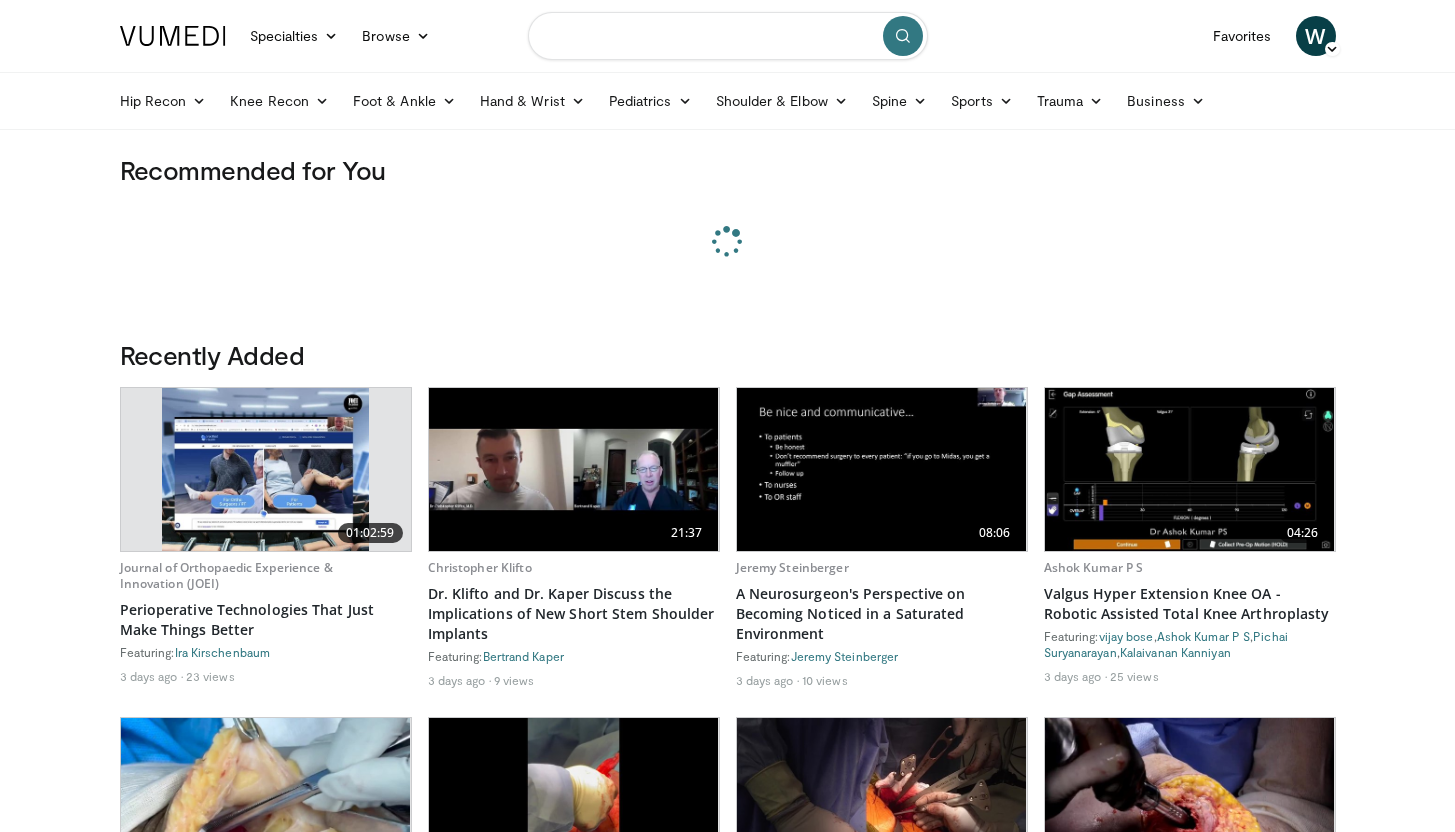 click at bounding box center (728, 36) 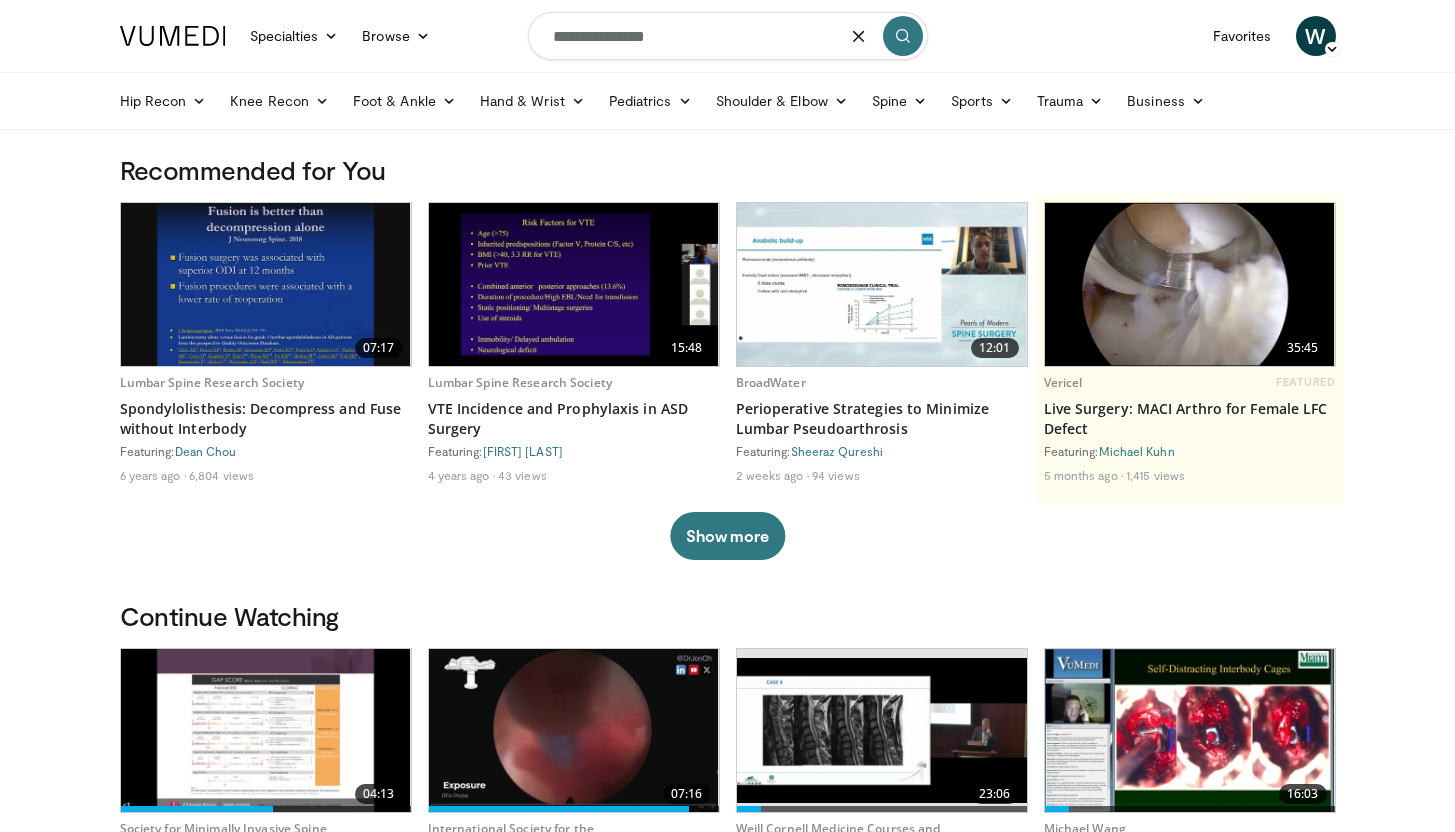 type on "**********" 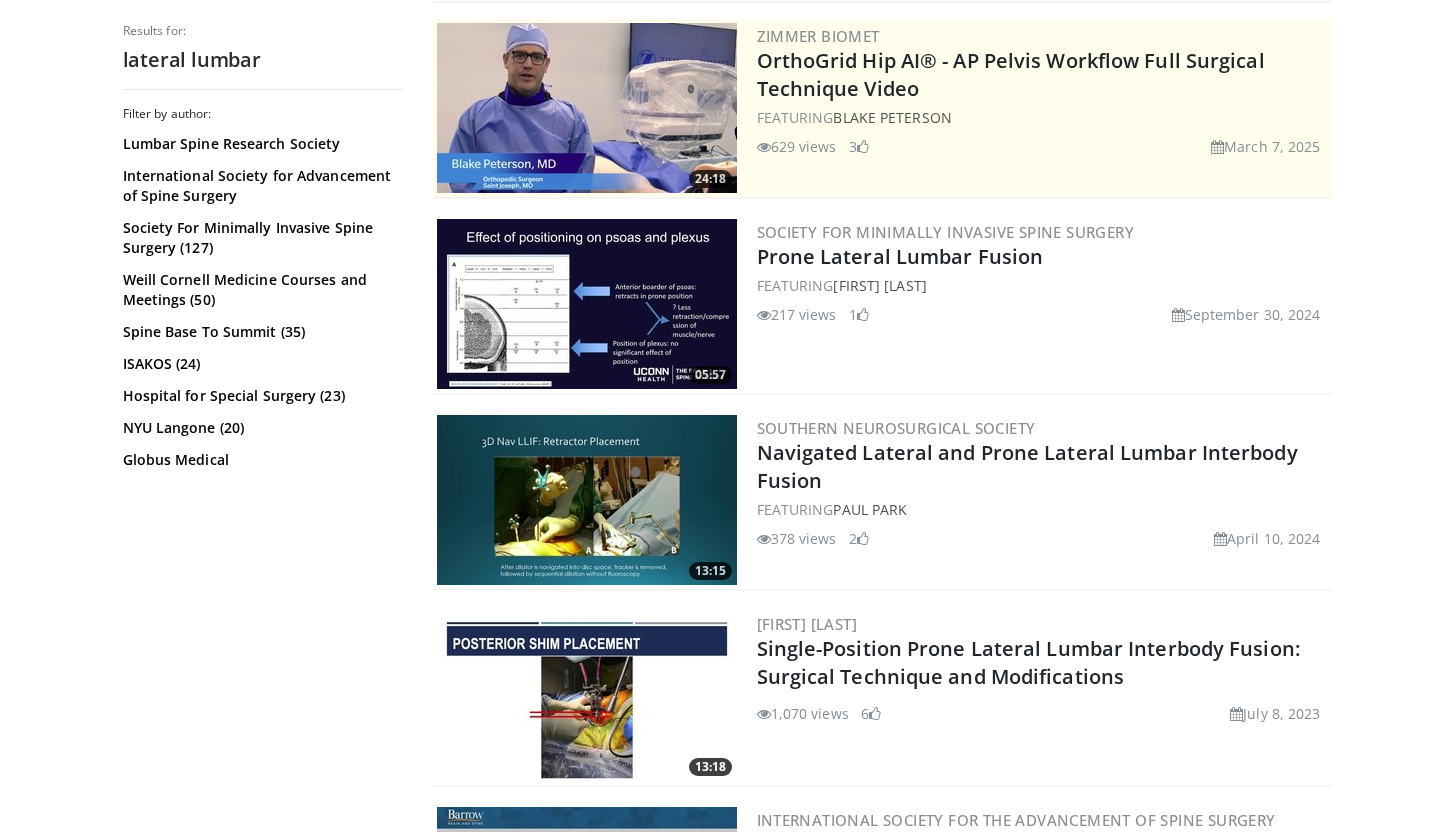 scroll, scrollTop: 382, scrollLeft: 0, axis: vertical 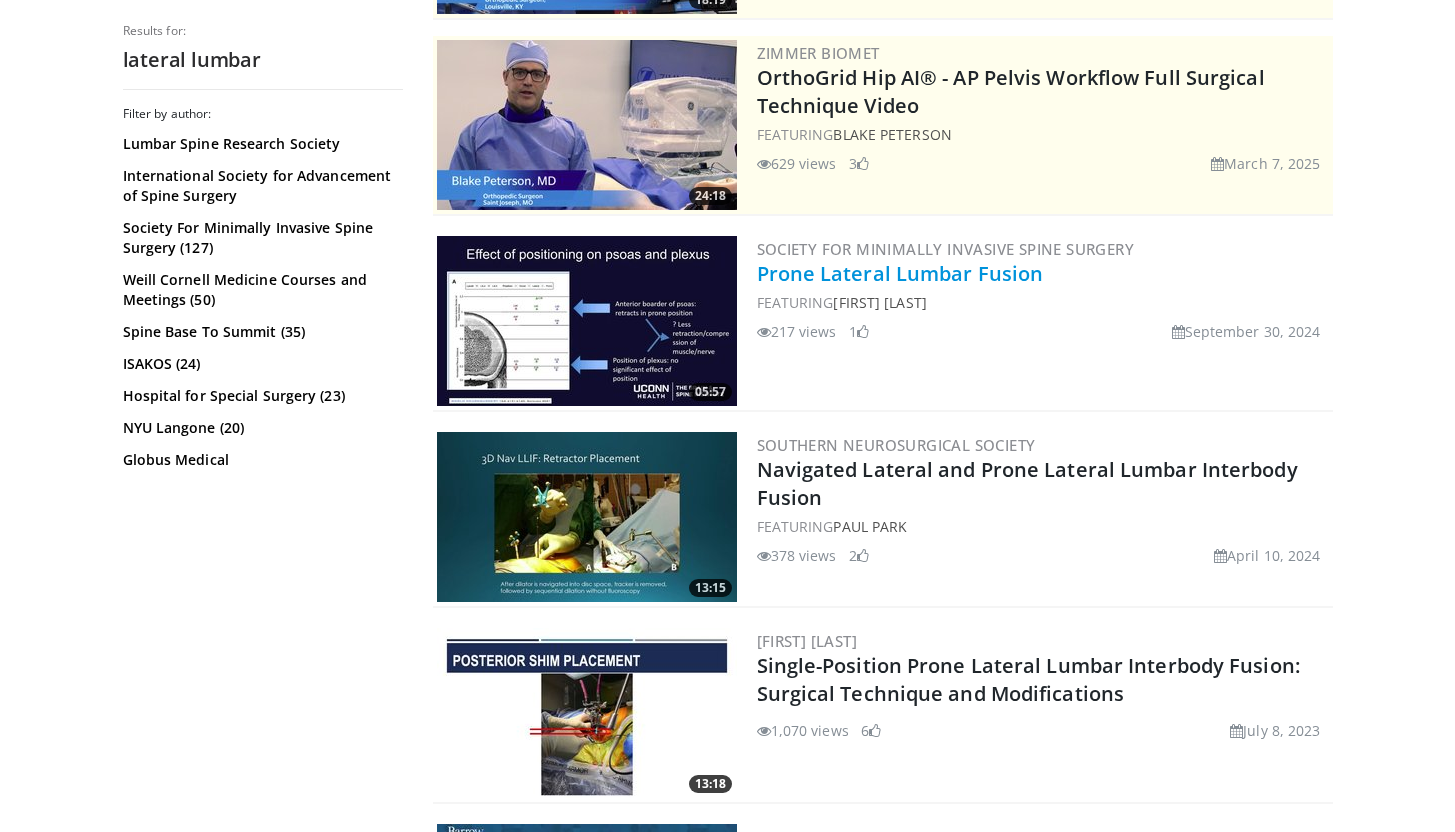 click on "Prone Lateral Lumbar Fusion" at bounding box center (900, 273) 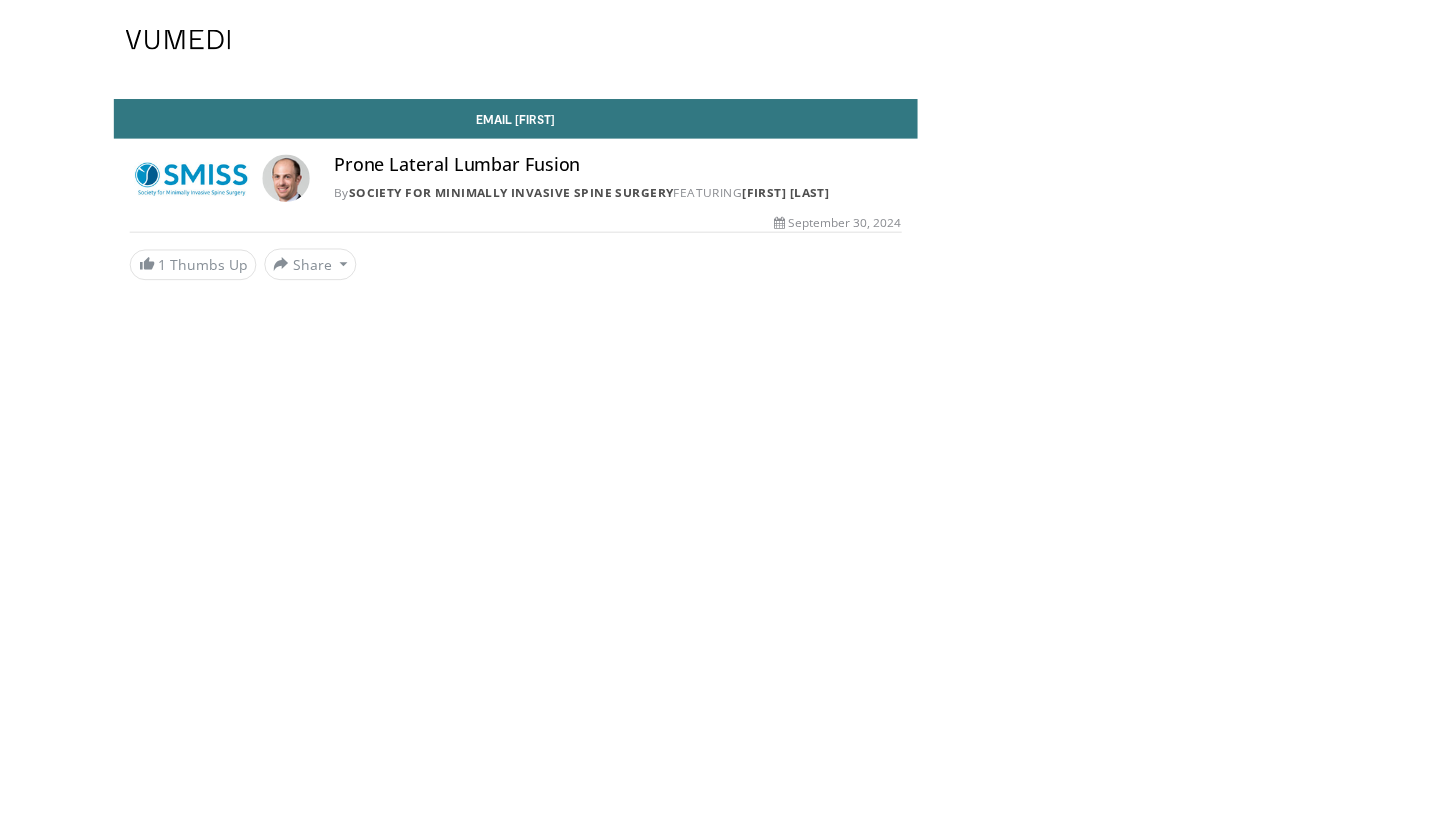 scroll, scrollTop: 0, scrollLeft: 0, axis: both 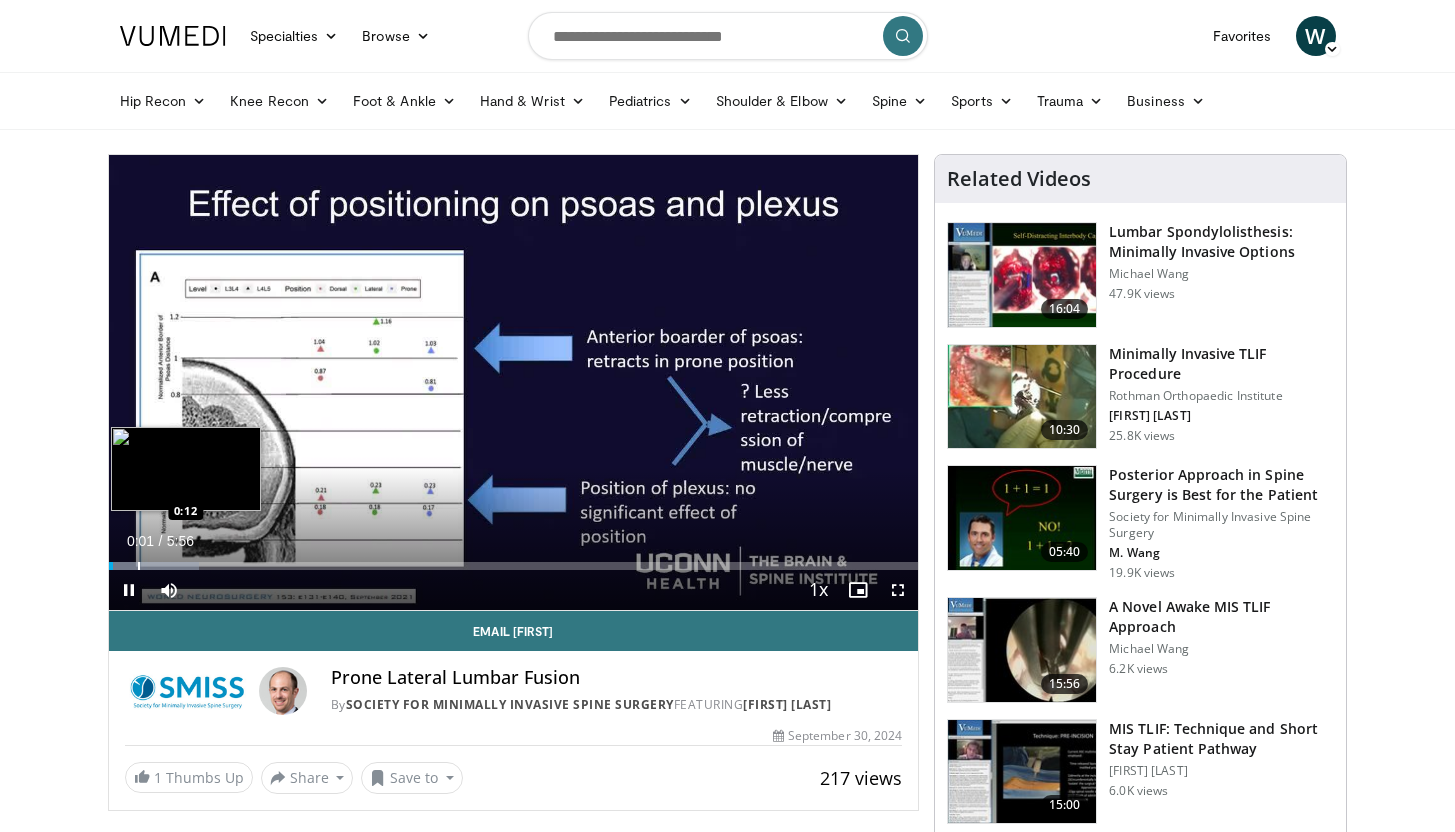 click at bounding box center (139, 566) 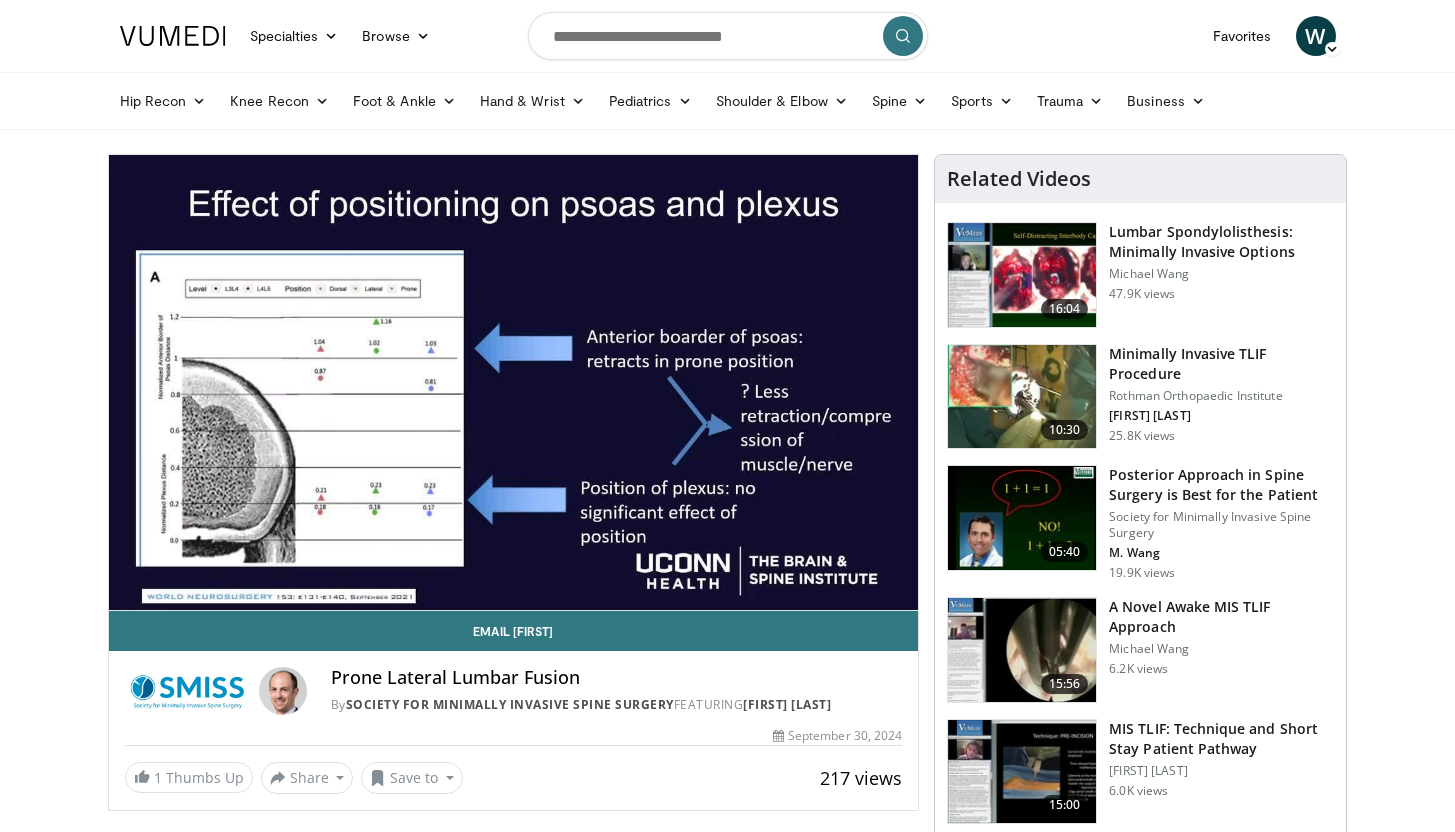 click on "**********" at bounding box center (514, 383) 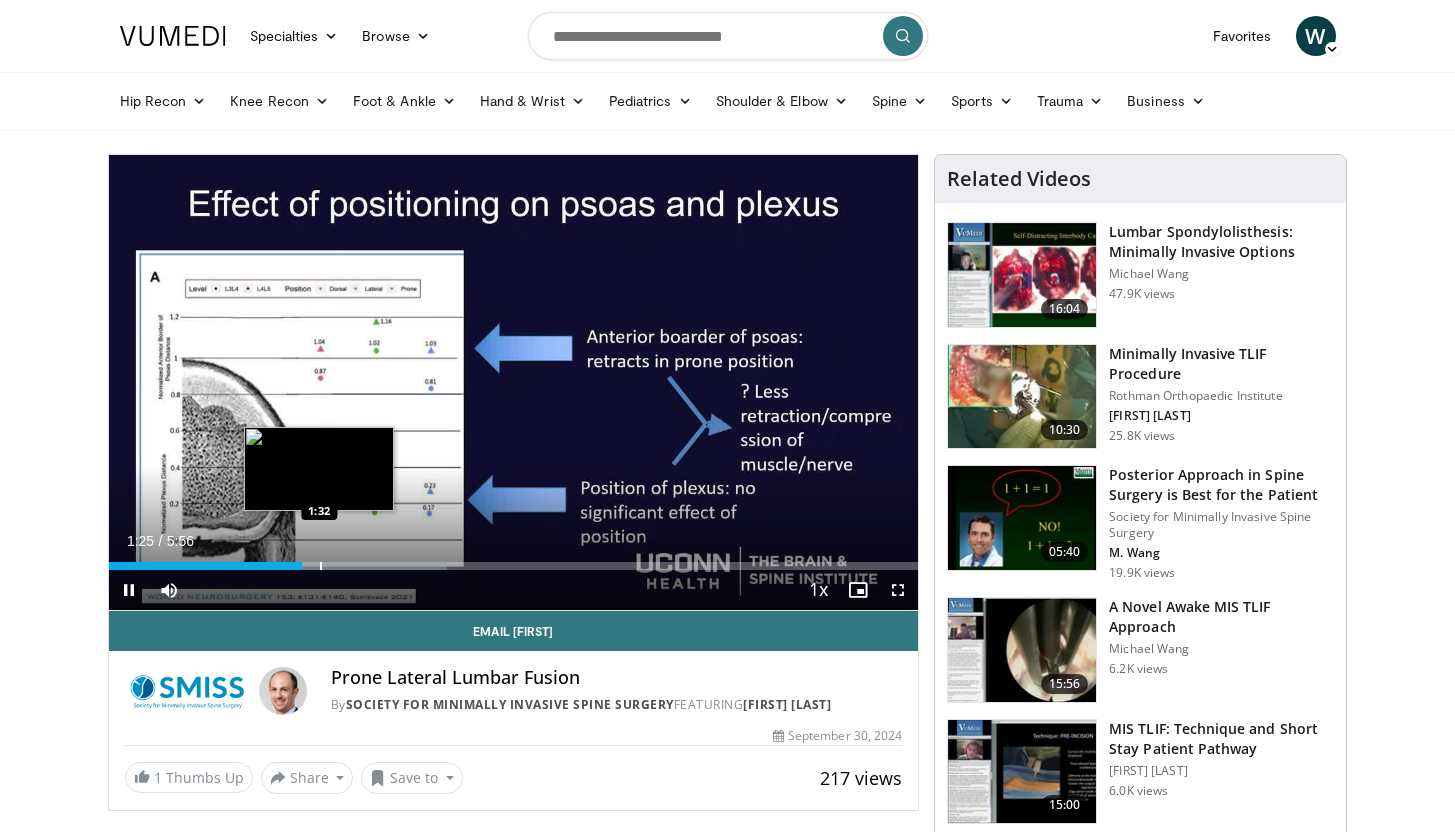click at bounding box center (321, 566) 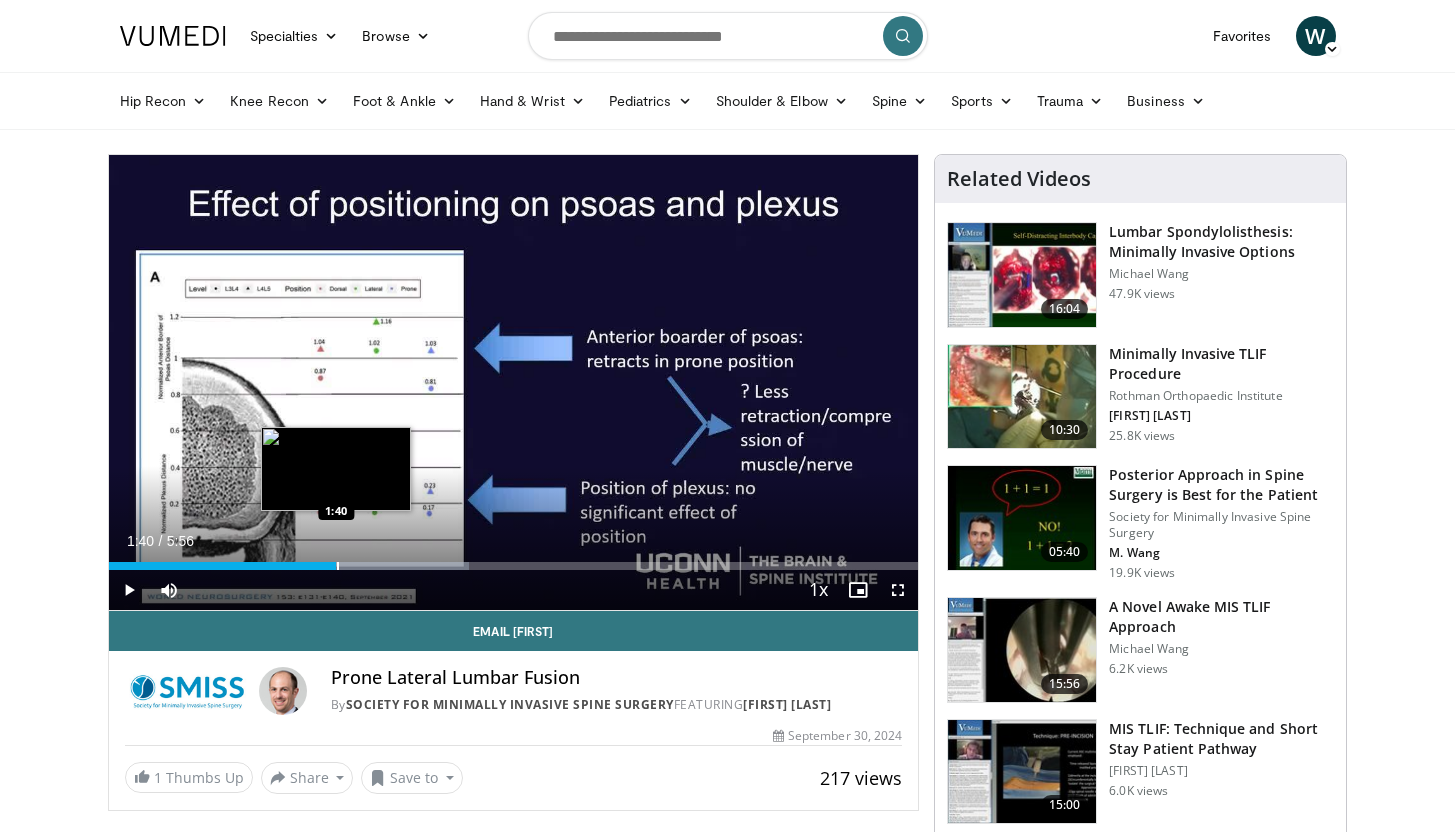 click at bounding box center (338, 566) 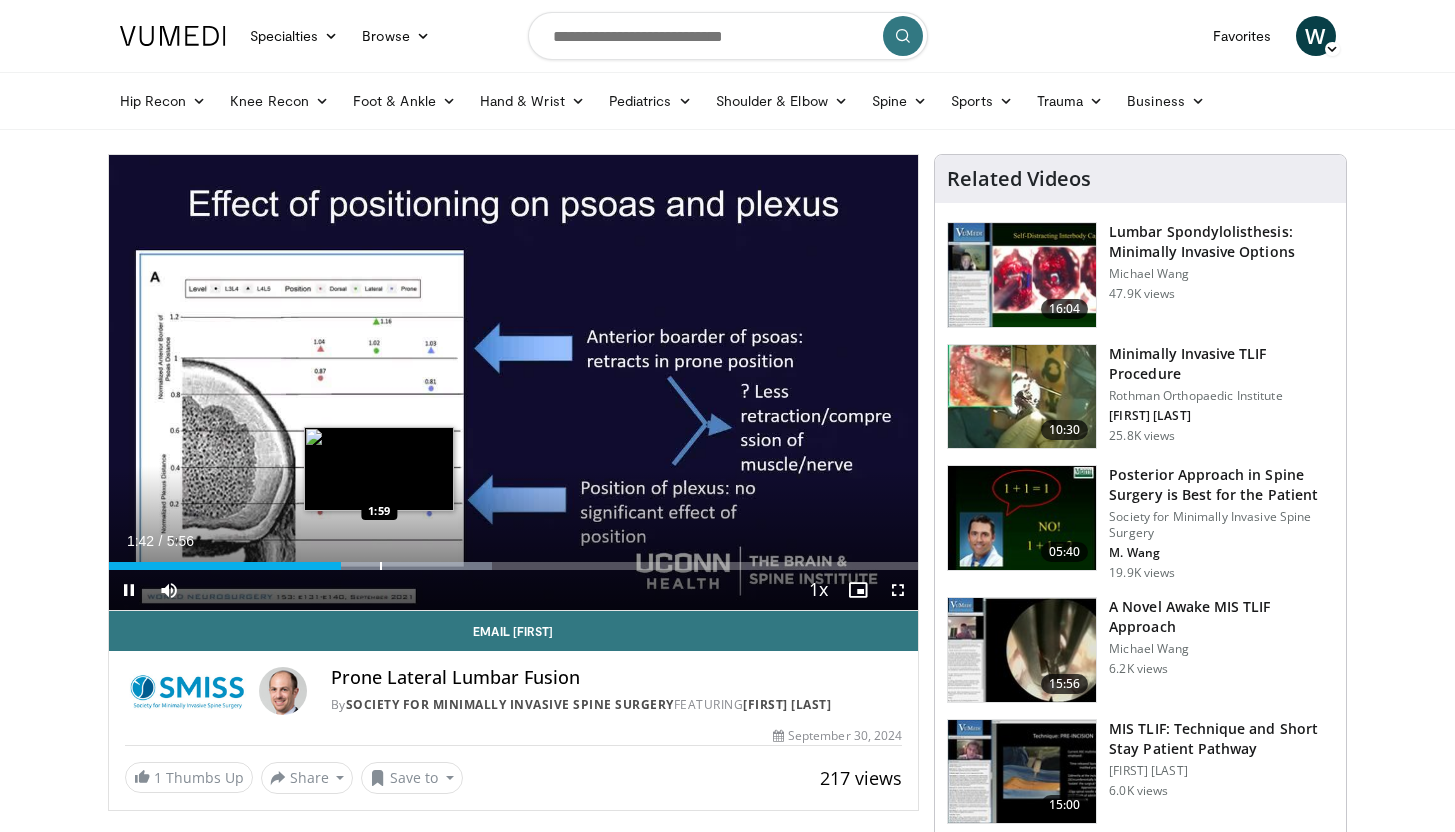 click at bounding box center [381, 566] 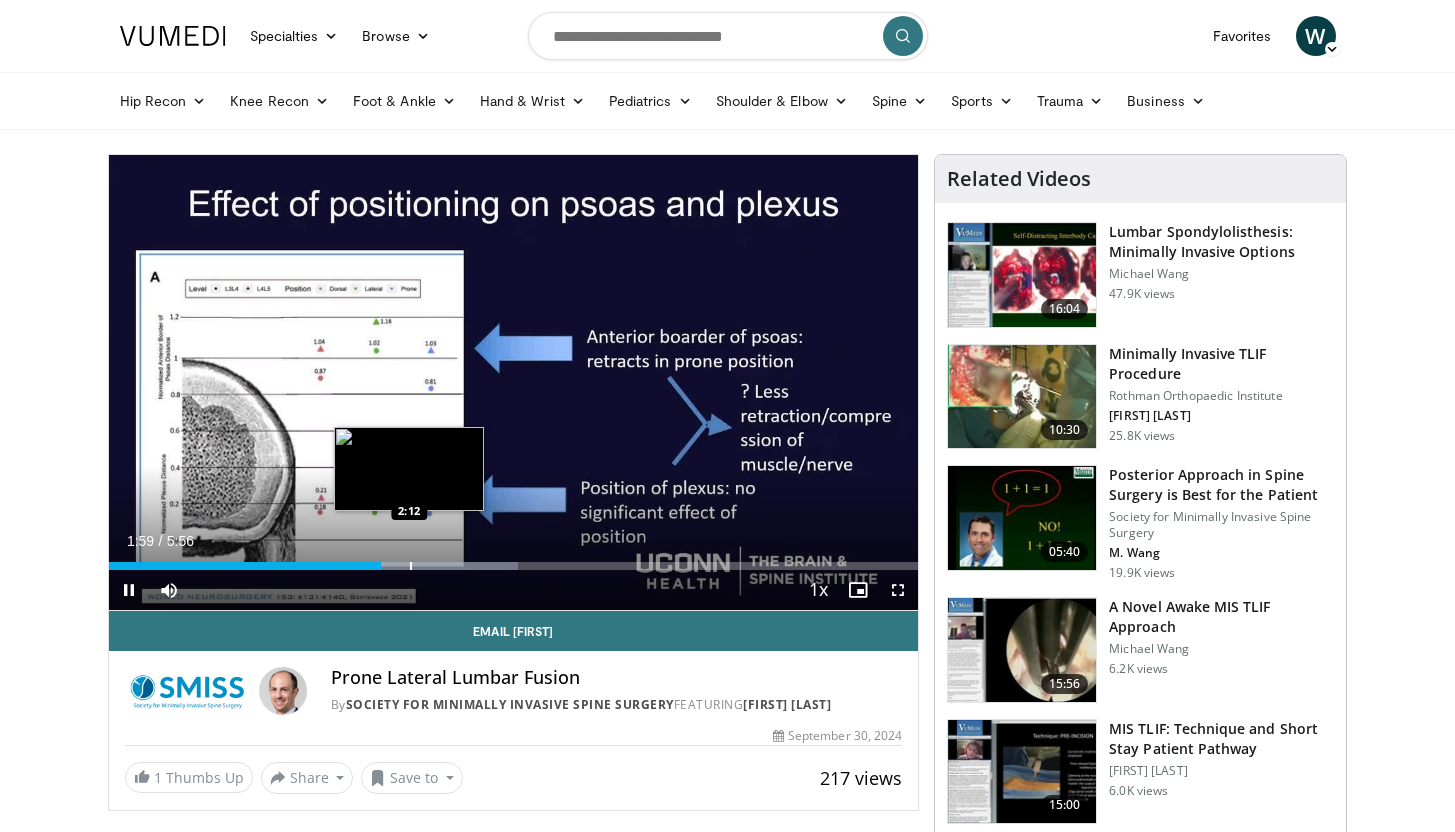 click at bounding box center [411, 566] 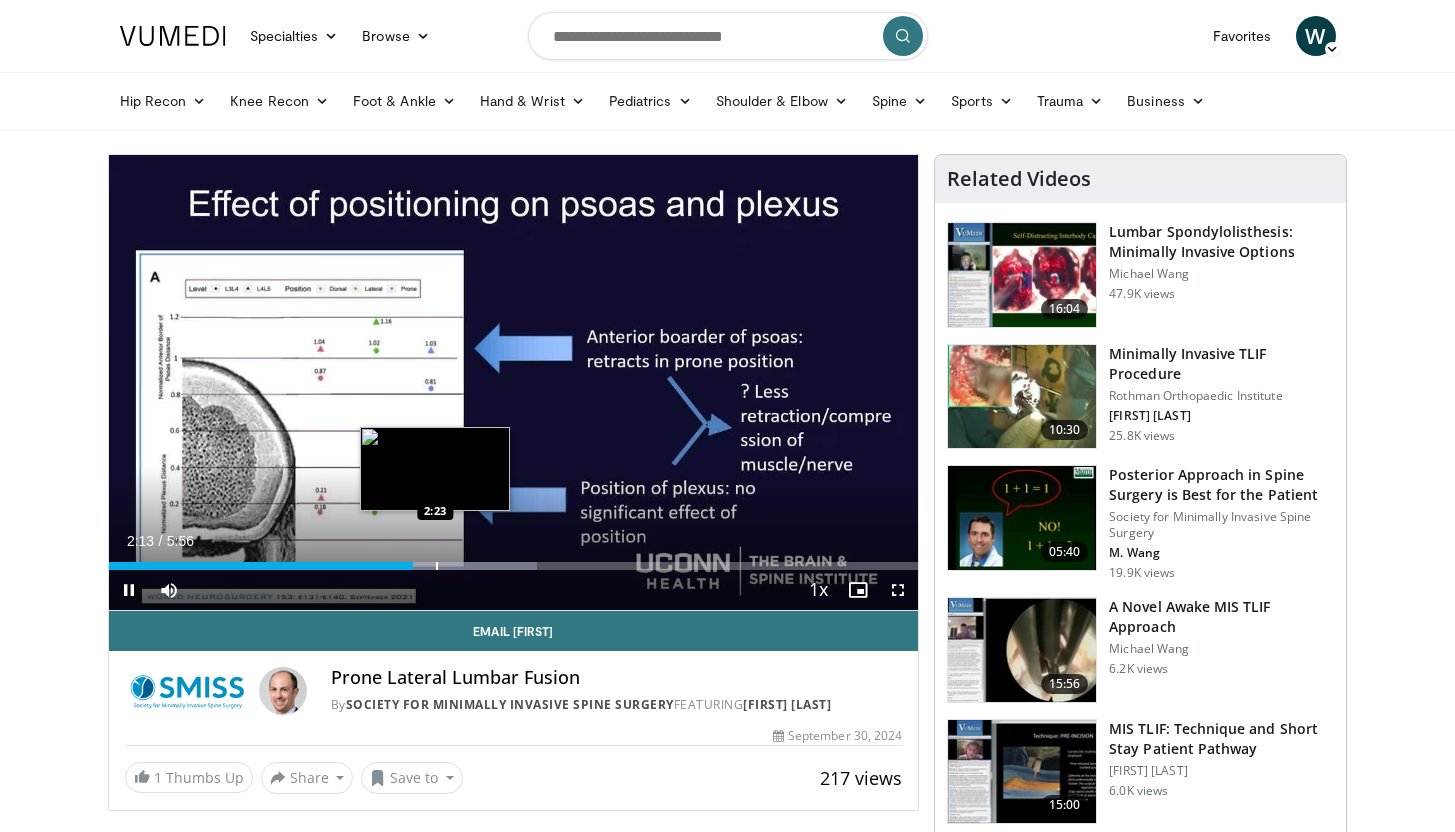 click at bounding box center [437, 566] 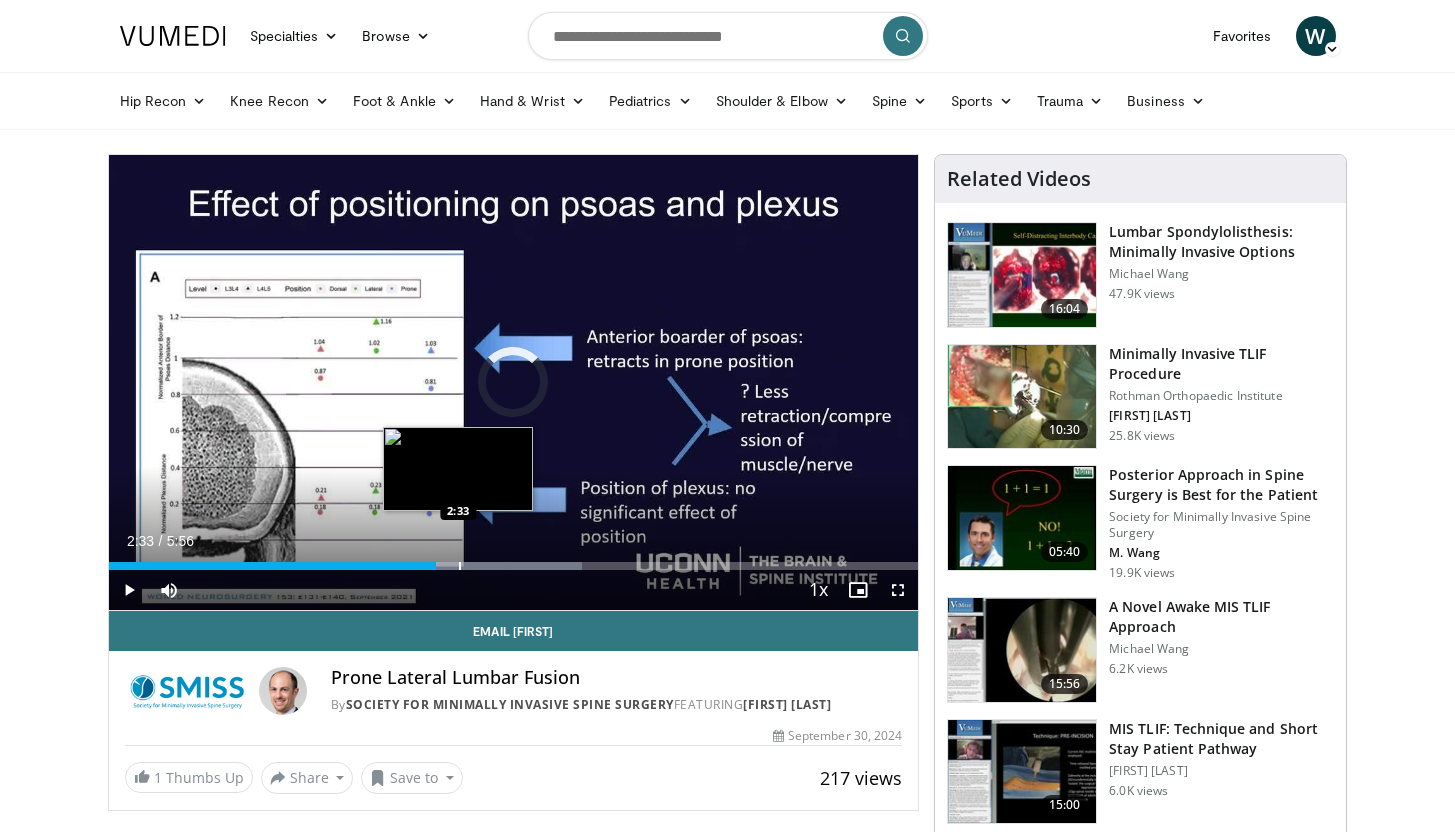 click at bounding box center (460, 566) 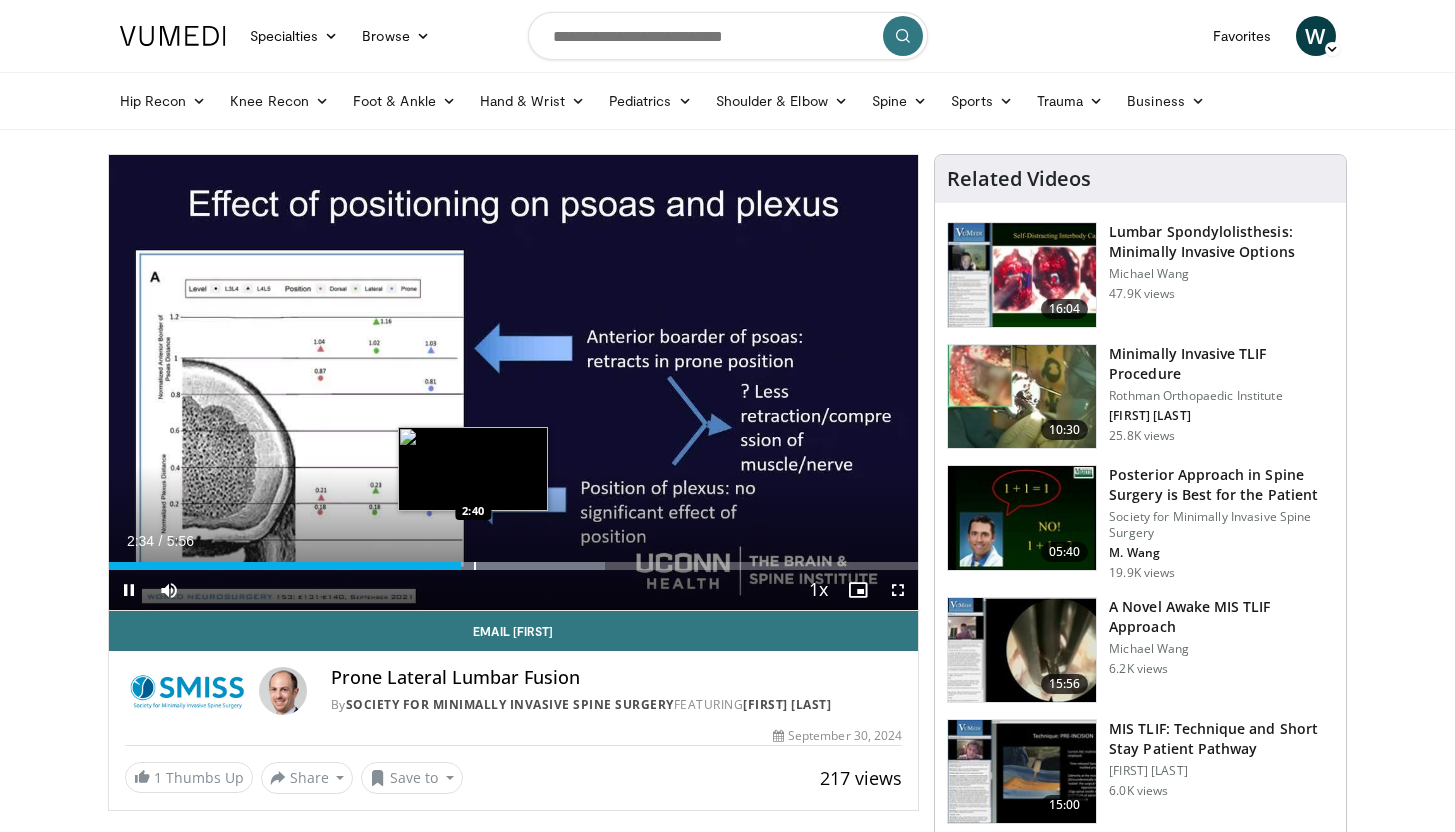 click at bounding box center [475, 566] 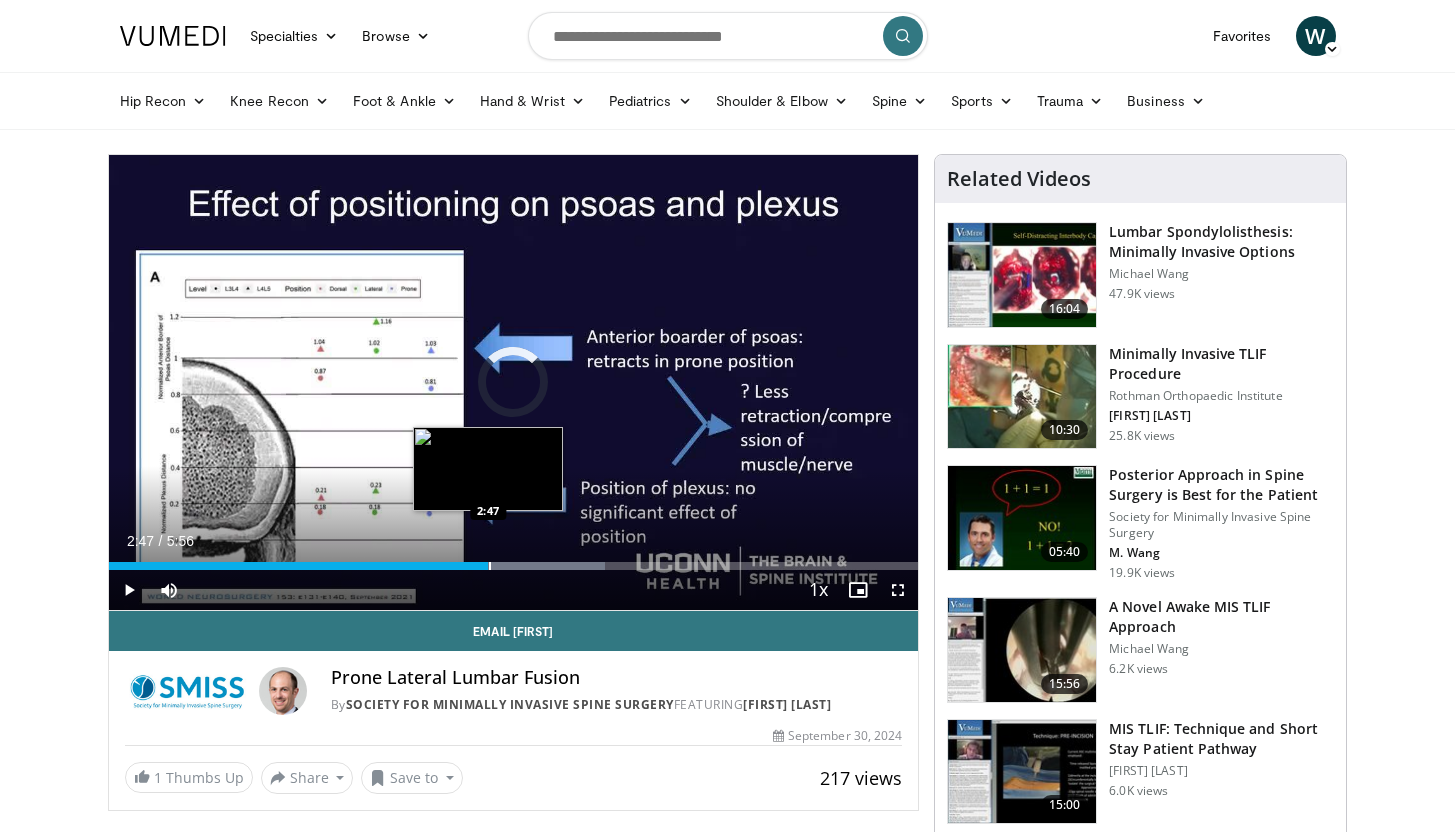 click at bounding box center (490, 566) 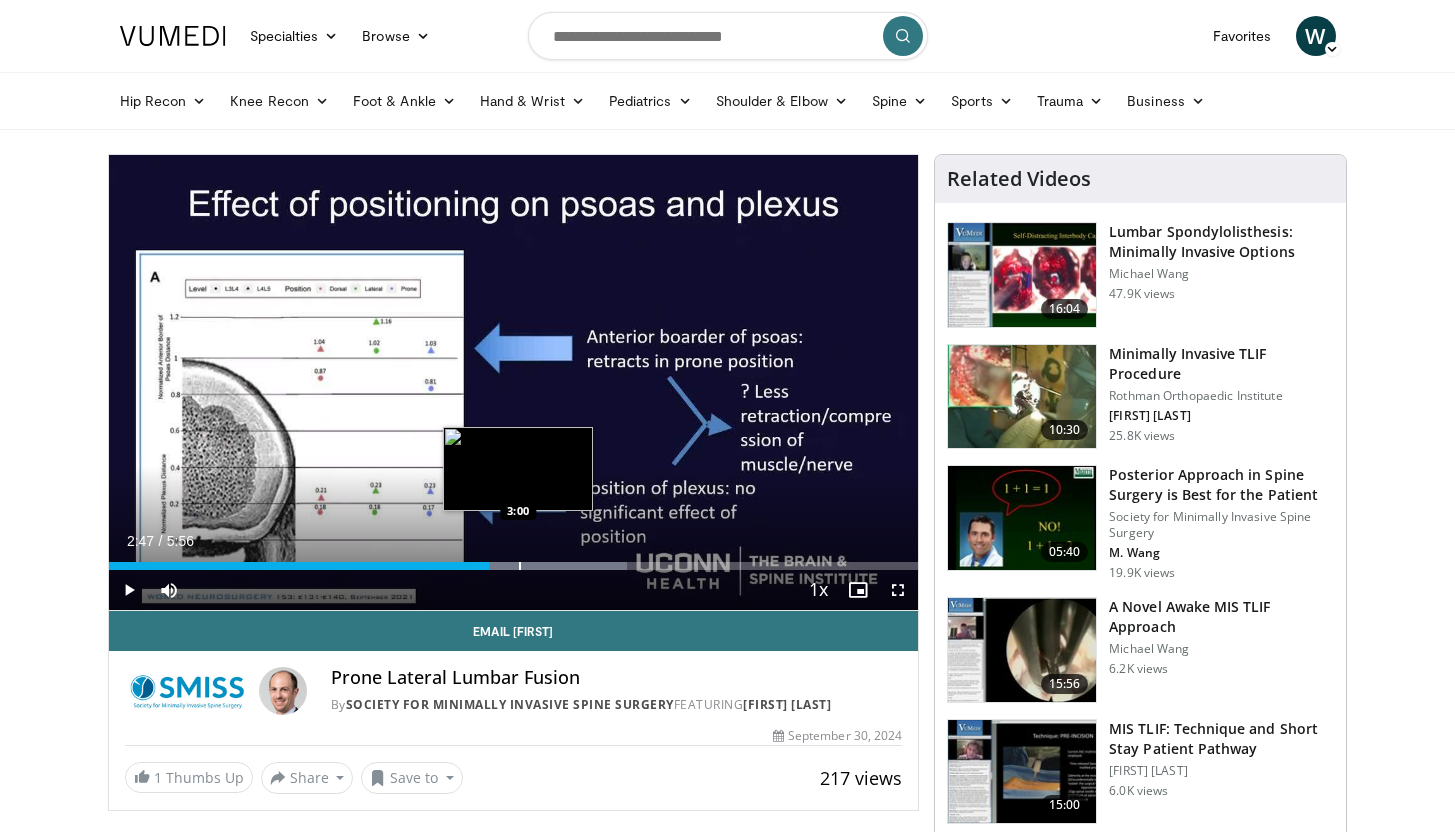 click on "Loaded :  64.07% 2:47 3:00" at bounding box center [514, 566] 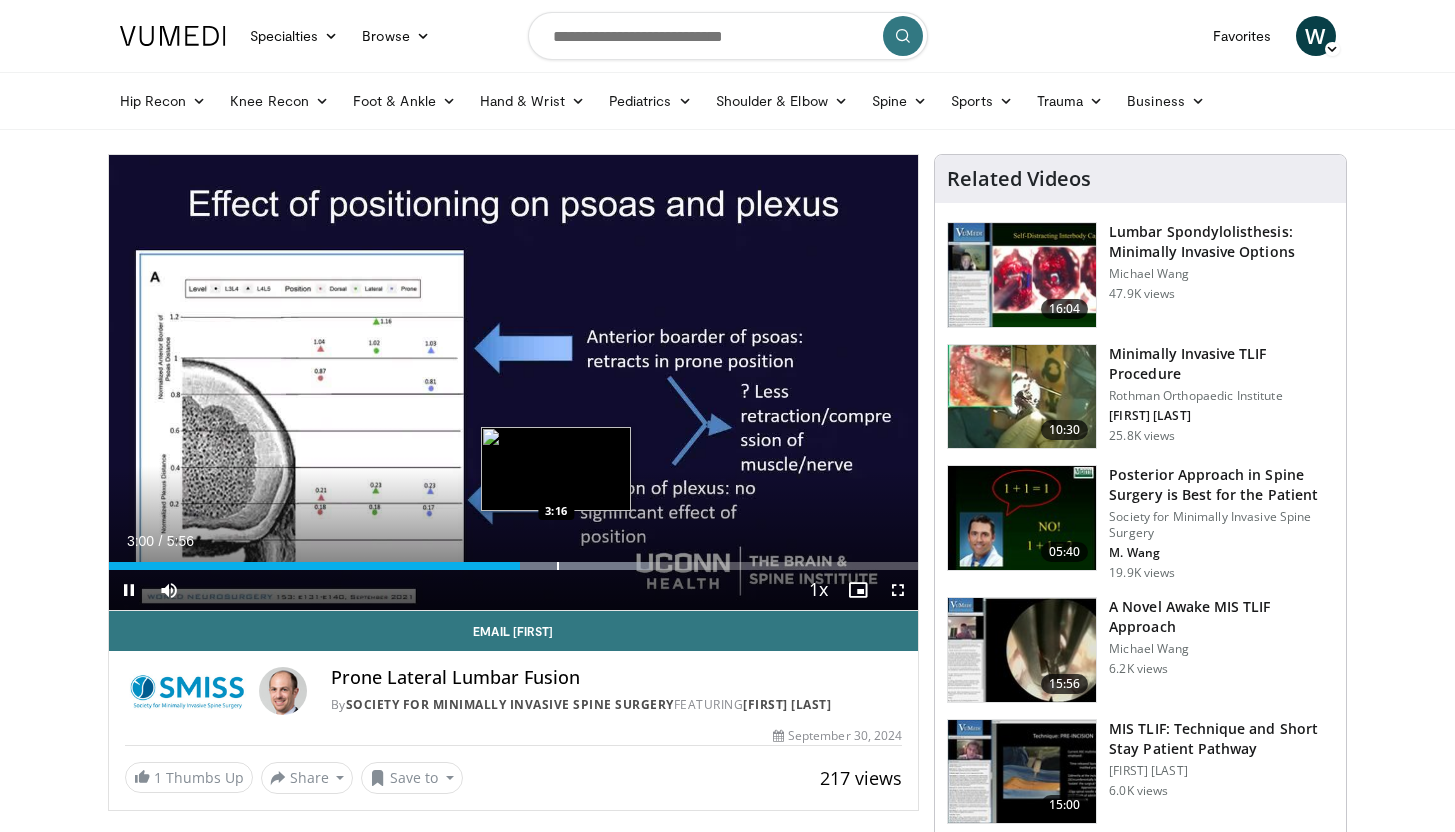 click at bounding box center [558, 566] 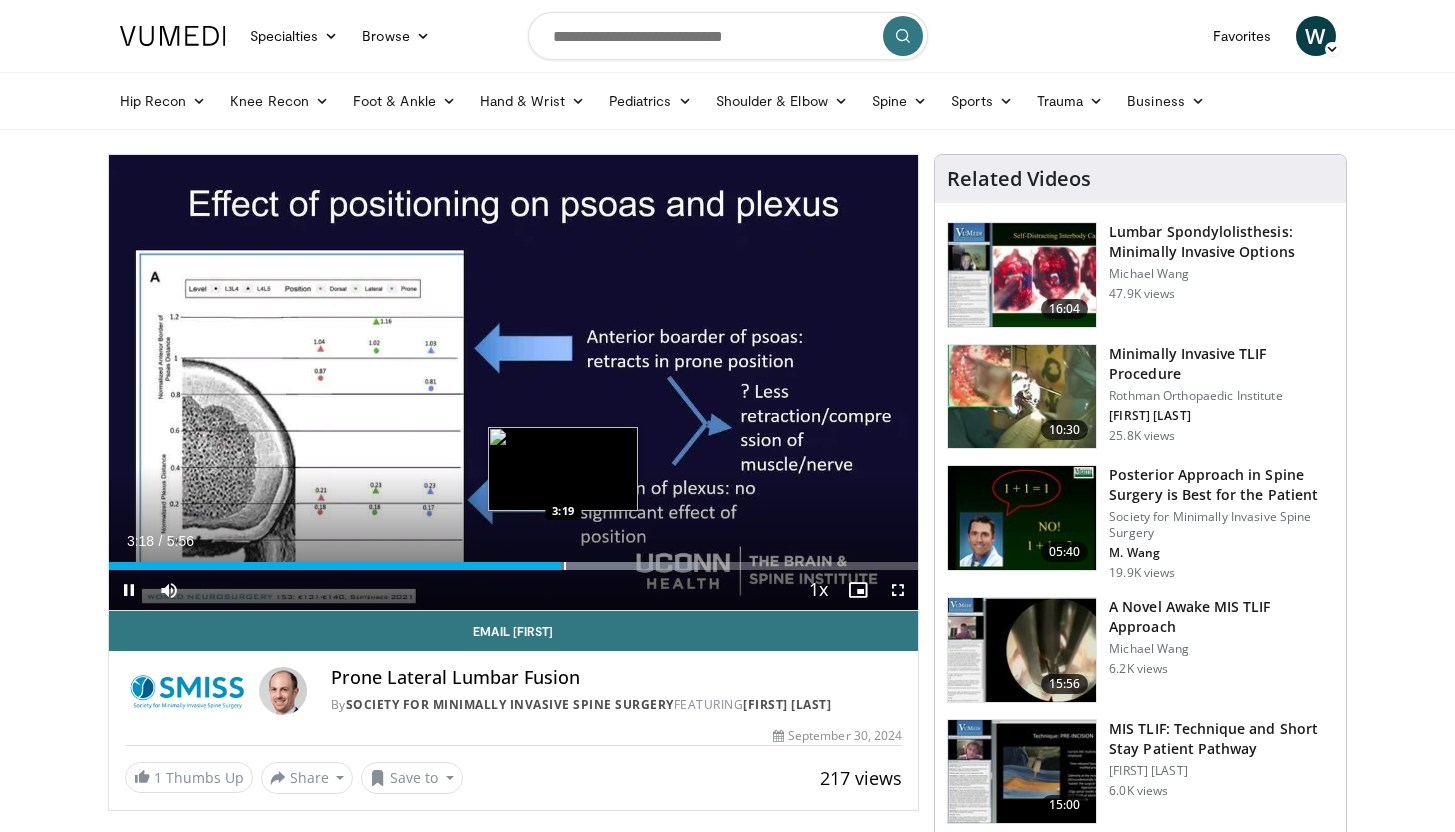click at bounding box center [565, 566] 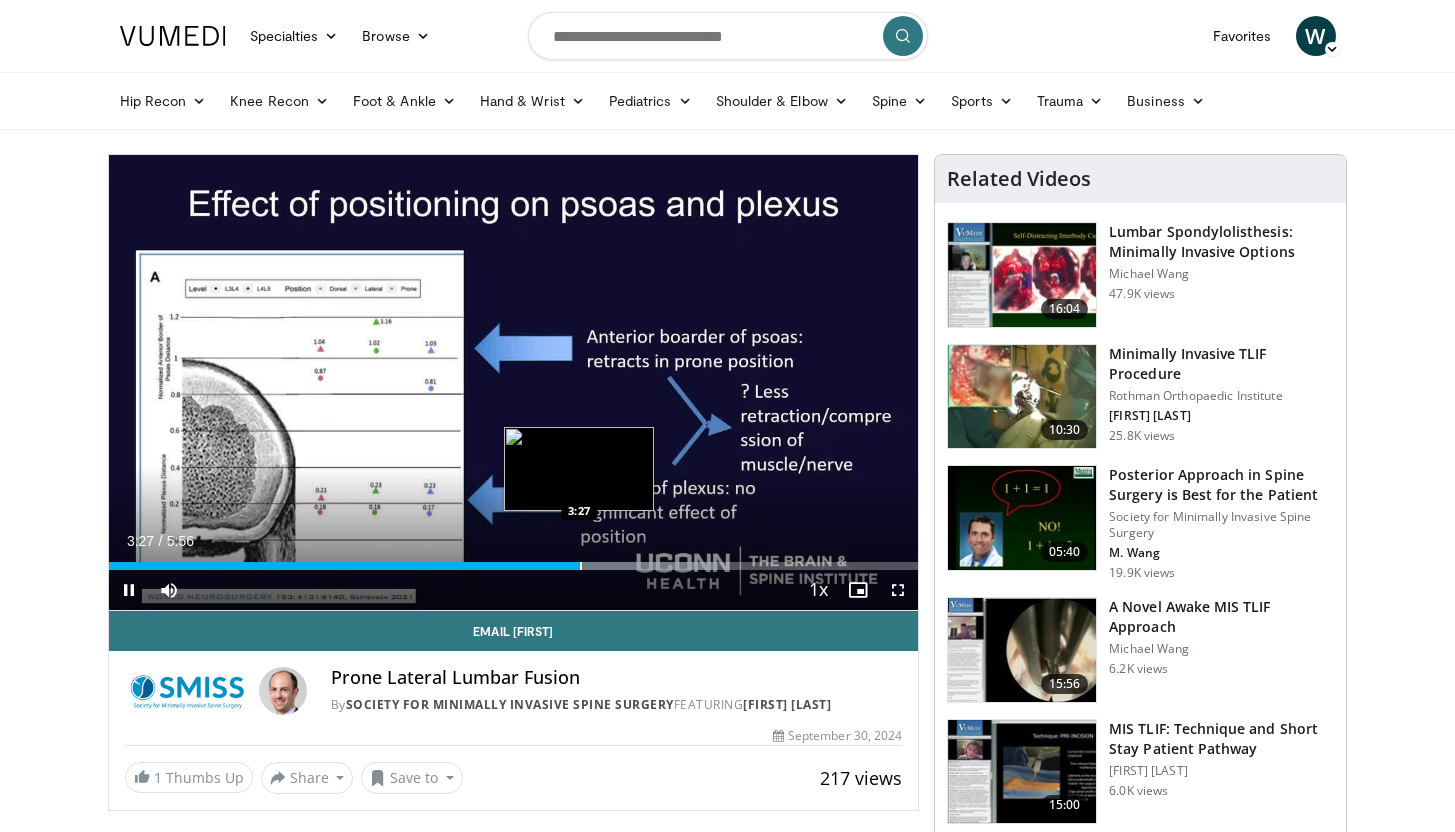 click at bounding box center (581, 566) 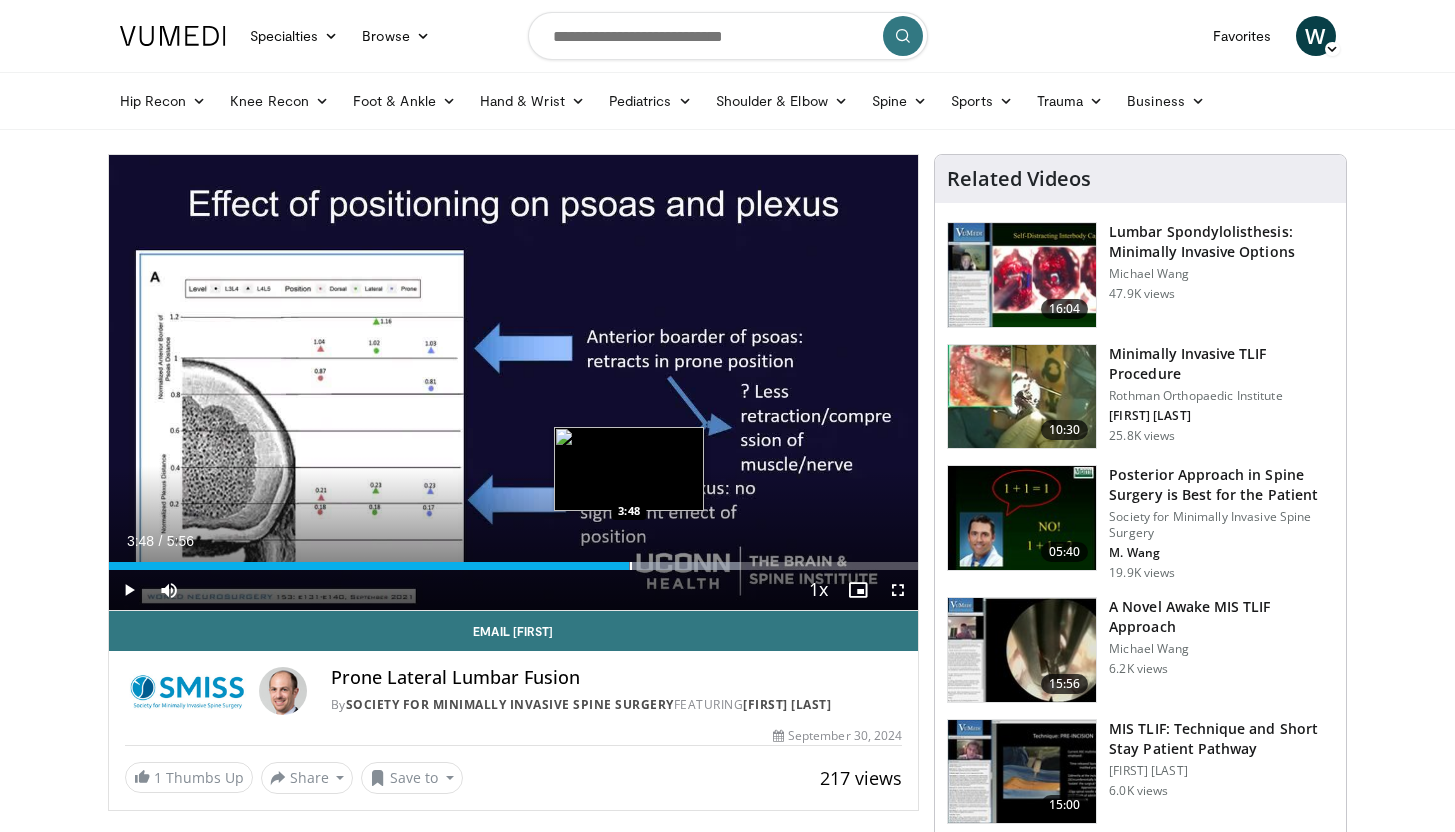 click at bounding box center (631, 566) 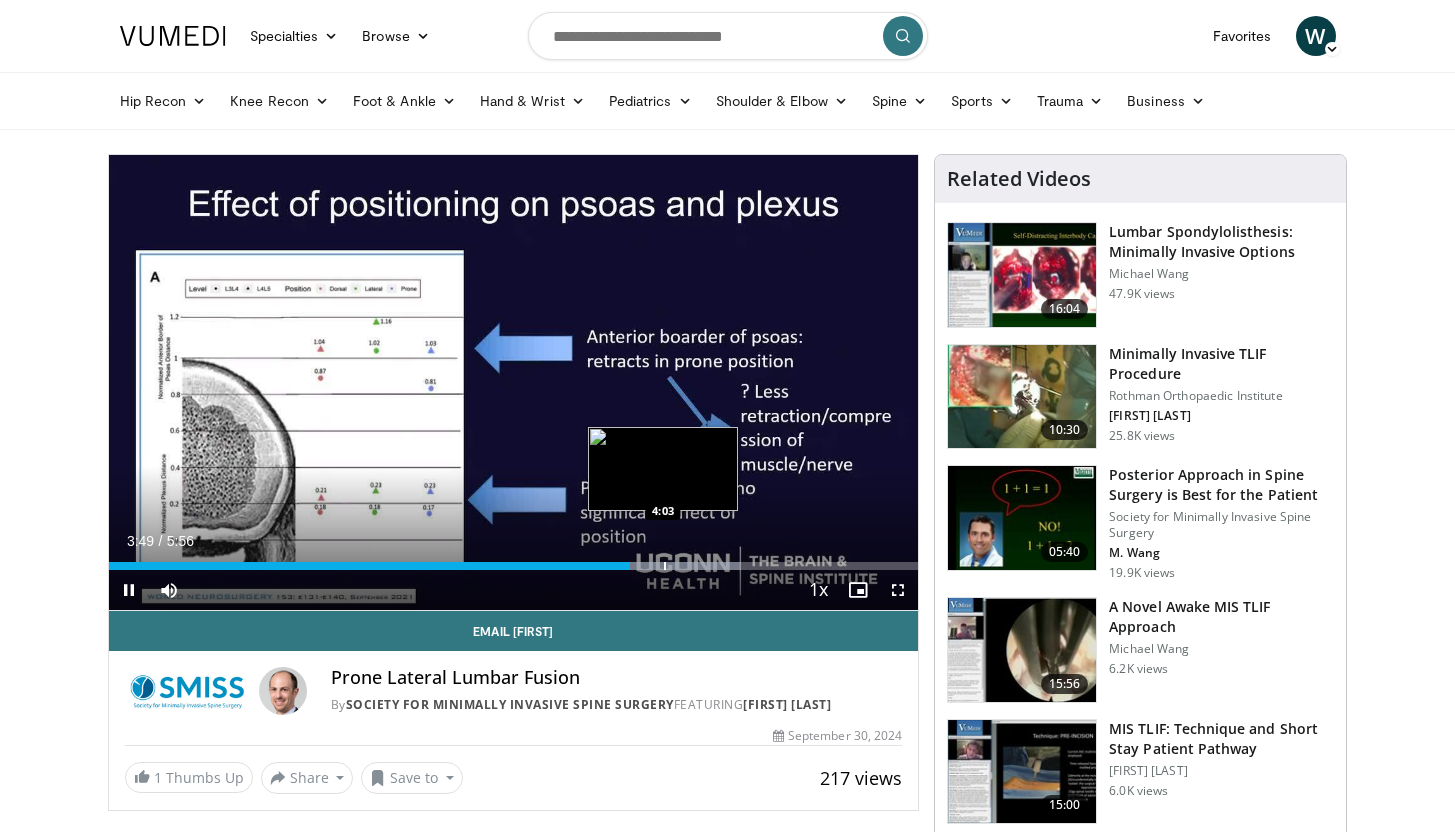 click at bounding box center [665, 566] 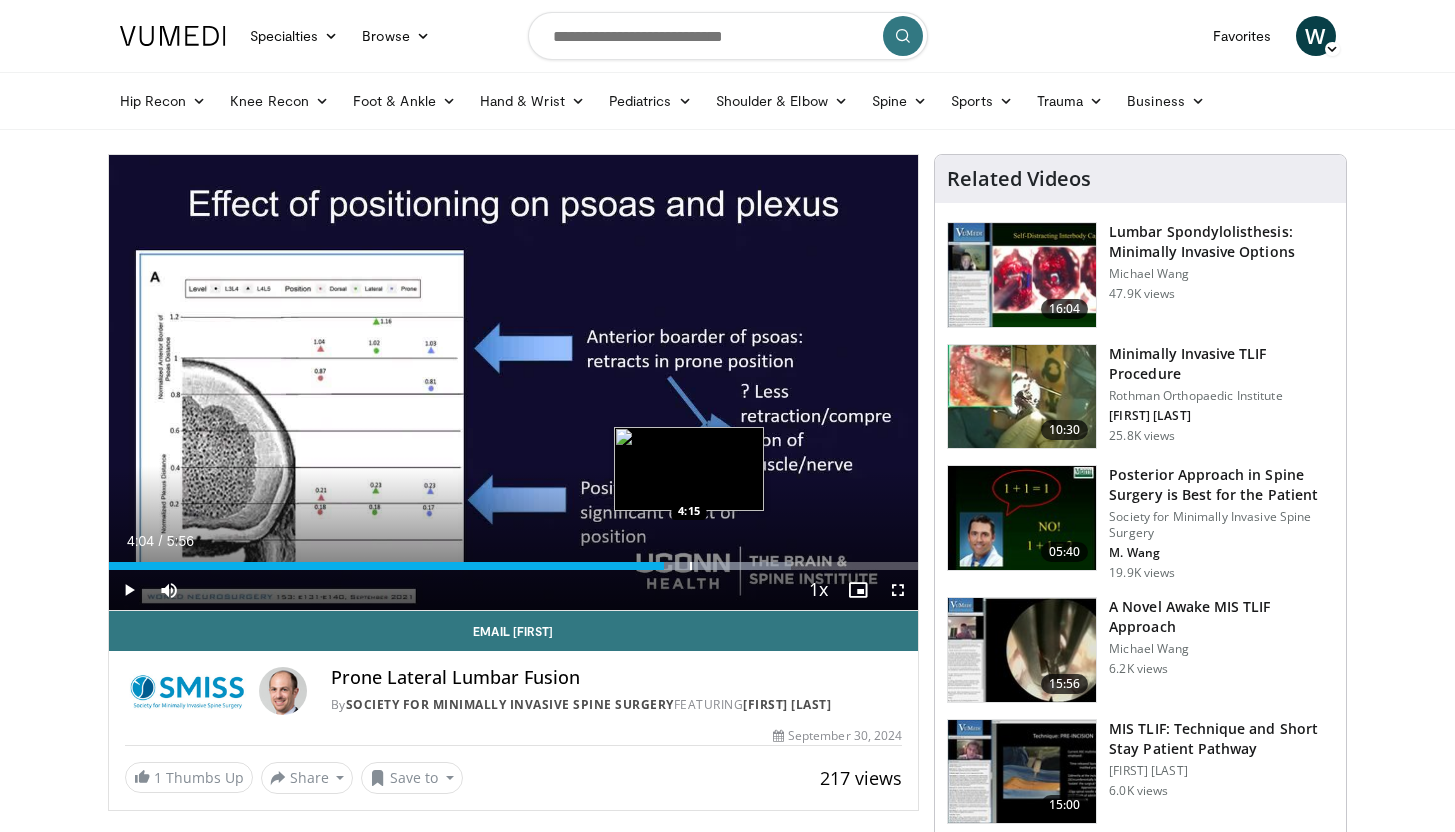 click at bounding box center (691, 566) 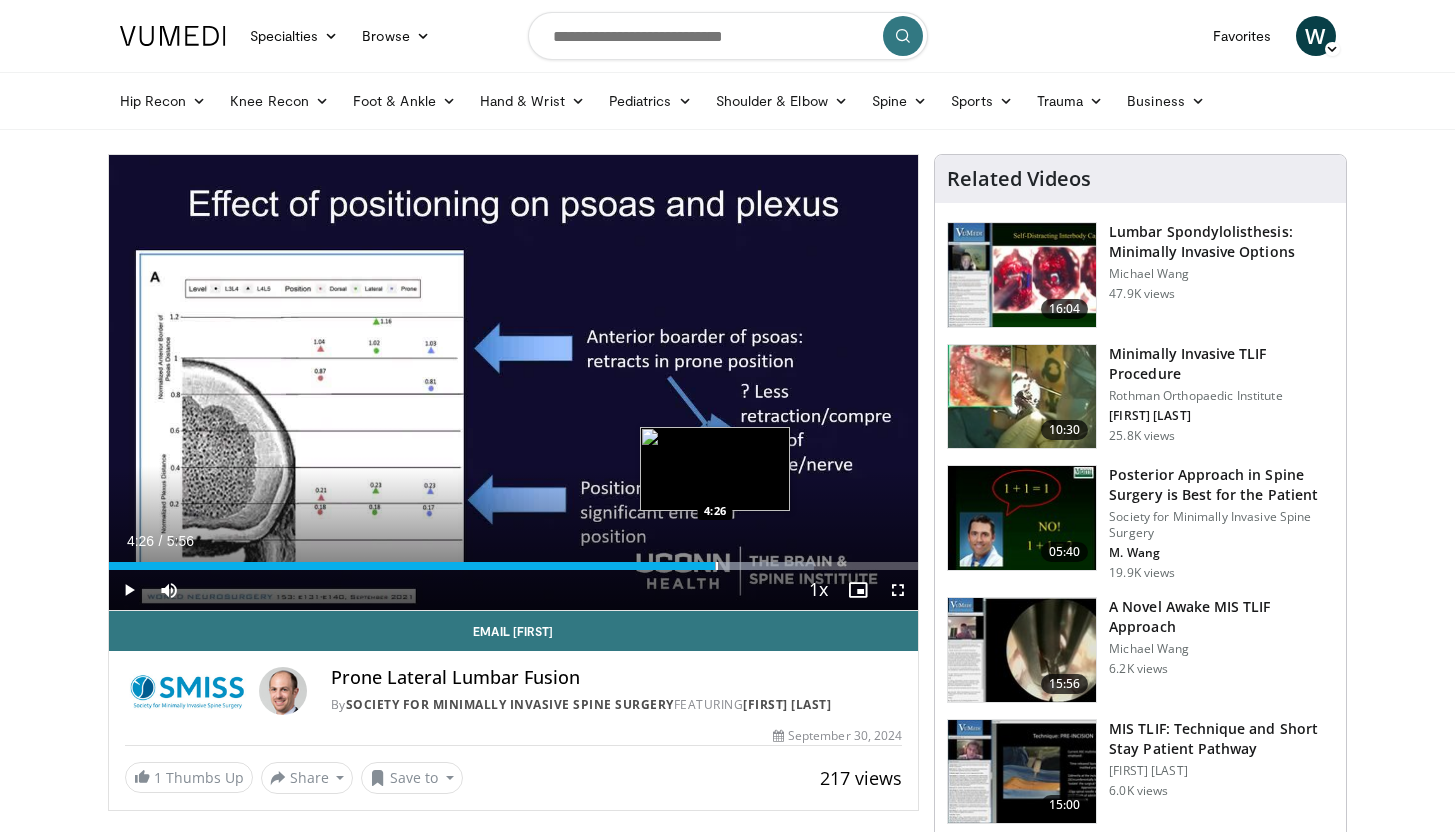 click at bounding box center [717, 566] 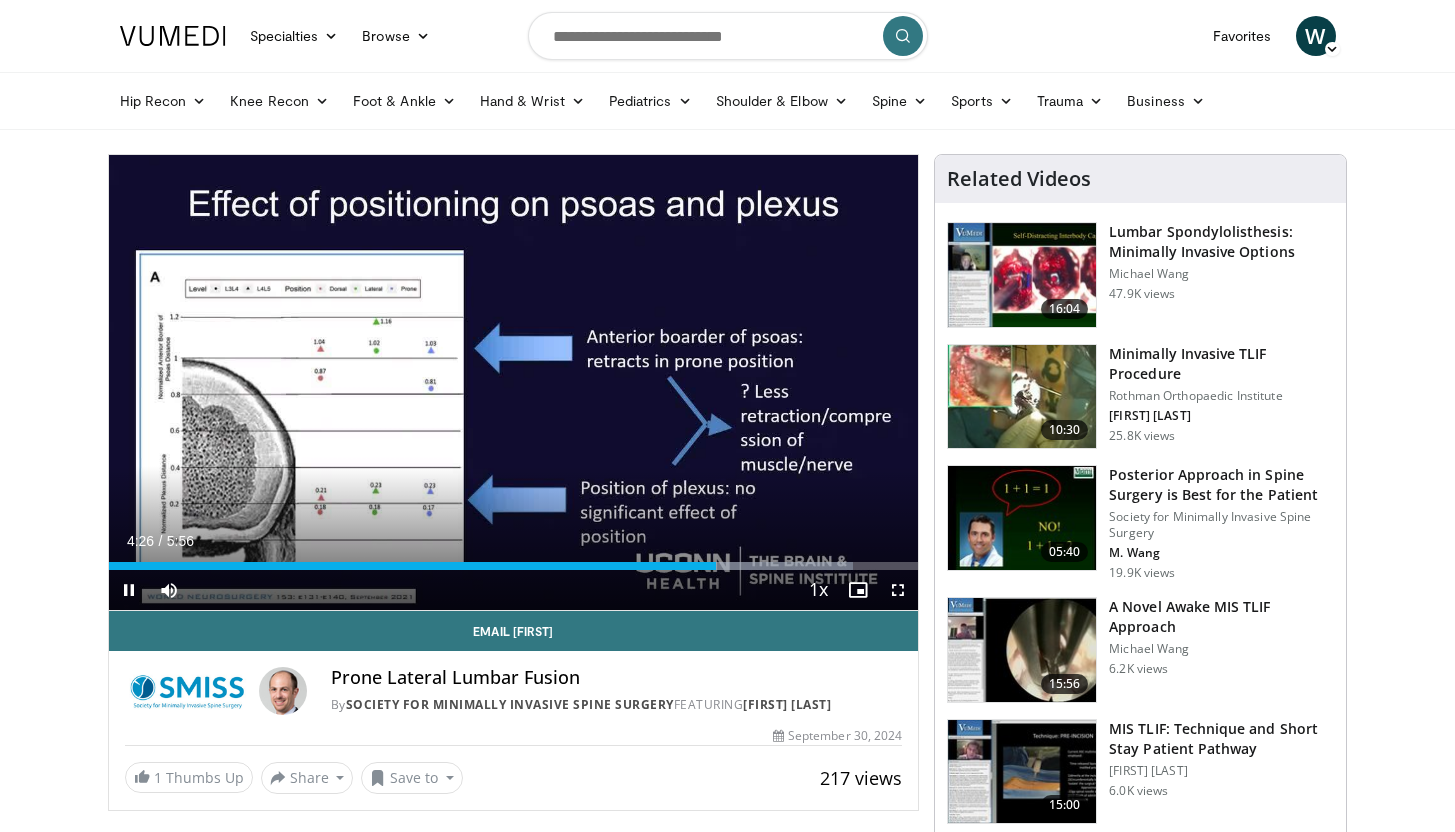 click on "Current Time  4:26 / Duration  5:56 Pause Skip Backward Skip Forward Mute Loaded :  91.94% 4:27 4:36 Stream Type  LIVE Seek to live, currently behind live LIVE   1x Playback Rate 0.5x 0.75x 1x , selected 1.25x 1.5x 1.75x 2x Chapters Chapters Descriptions descriptions off , selected Captions captions settings , opens captions settings dialog captions off , selected Audio Track en (Main) , selected Fullscreen Enable picture-in-picture mode" at bounding box center [514, 590] 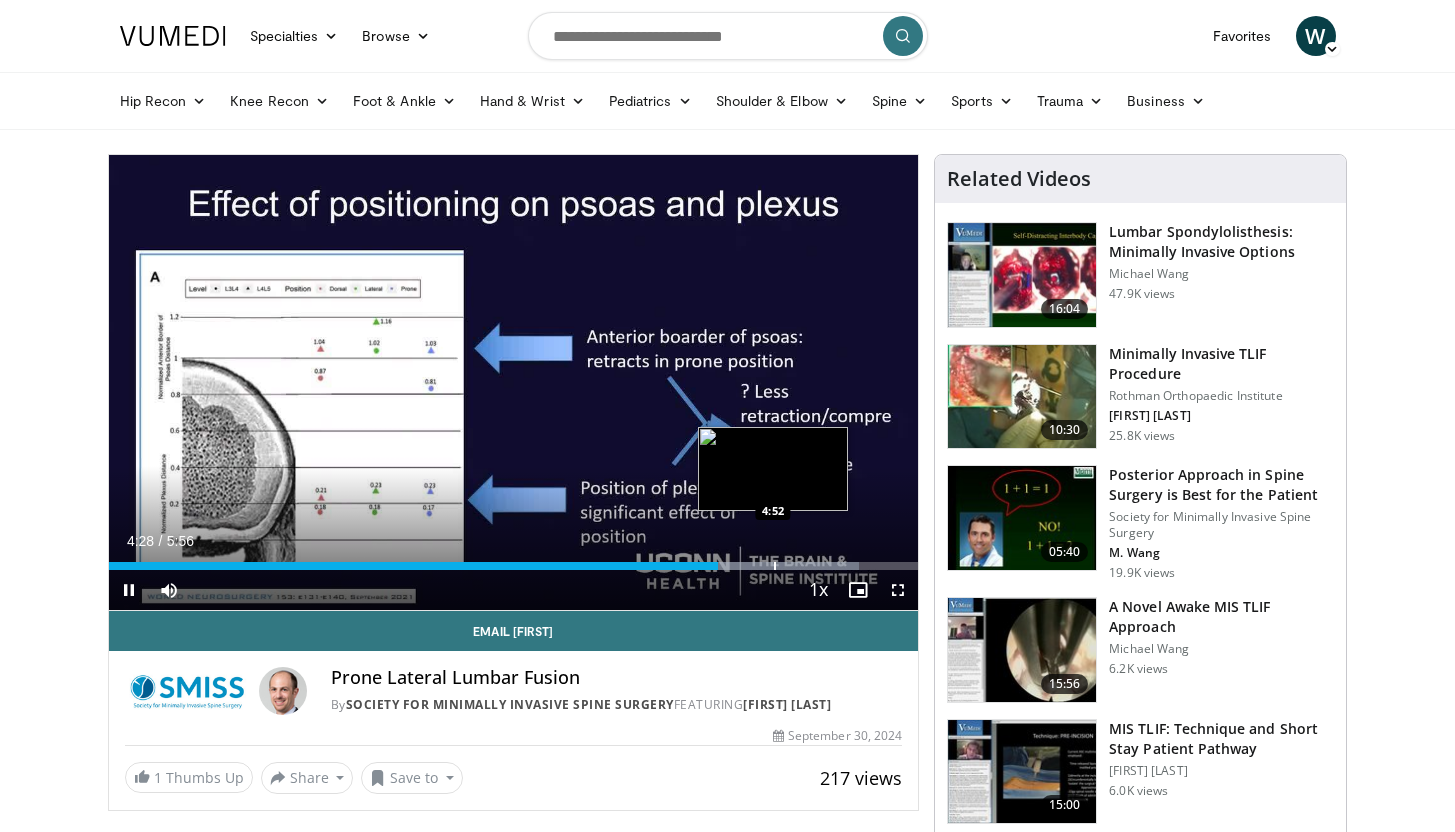 click on "Loaded :  92.70% 4:28 4:52" at bounding box center [514, 560] 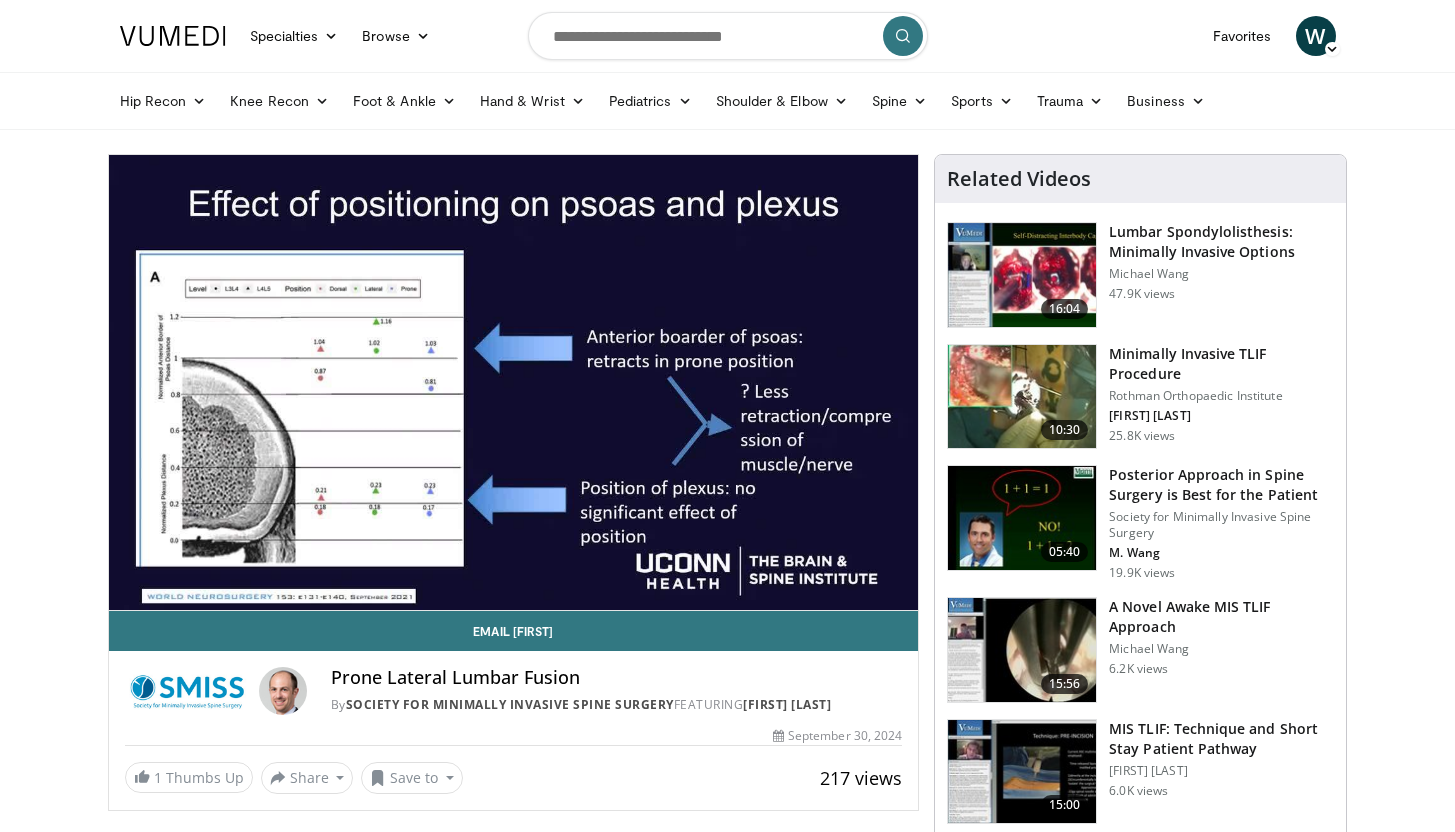 click at bounding box center [775, 606] 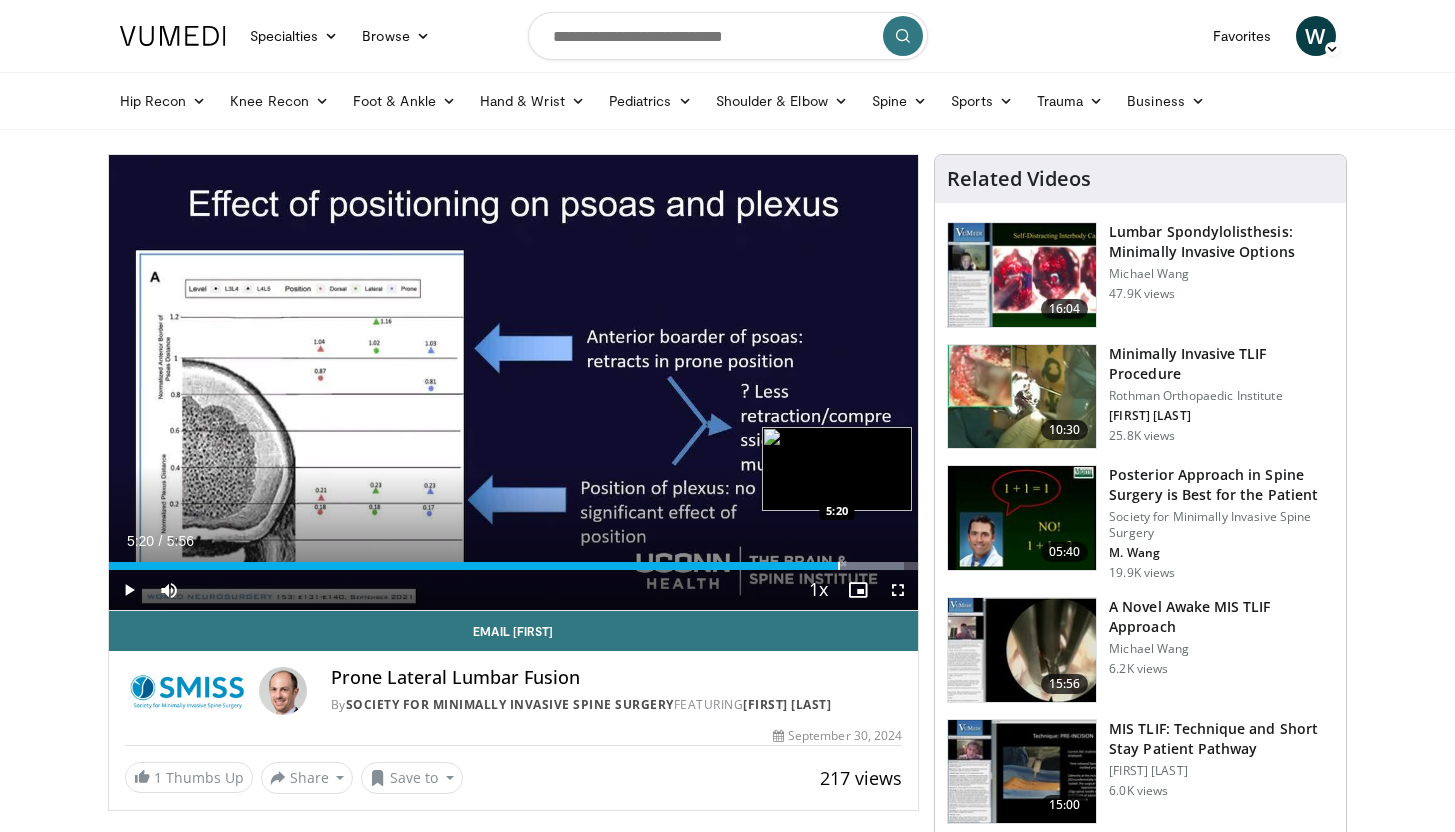 click at bounding box center [839, 566] 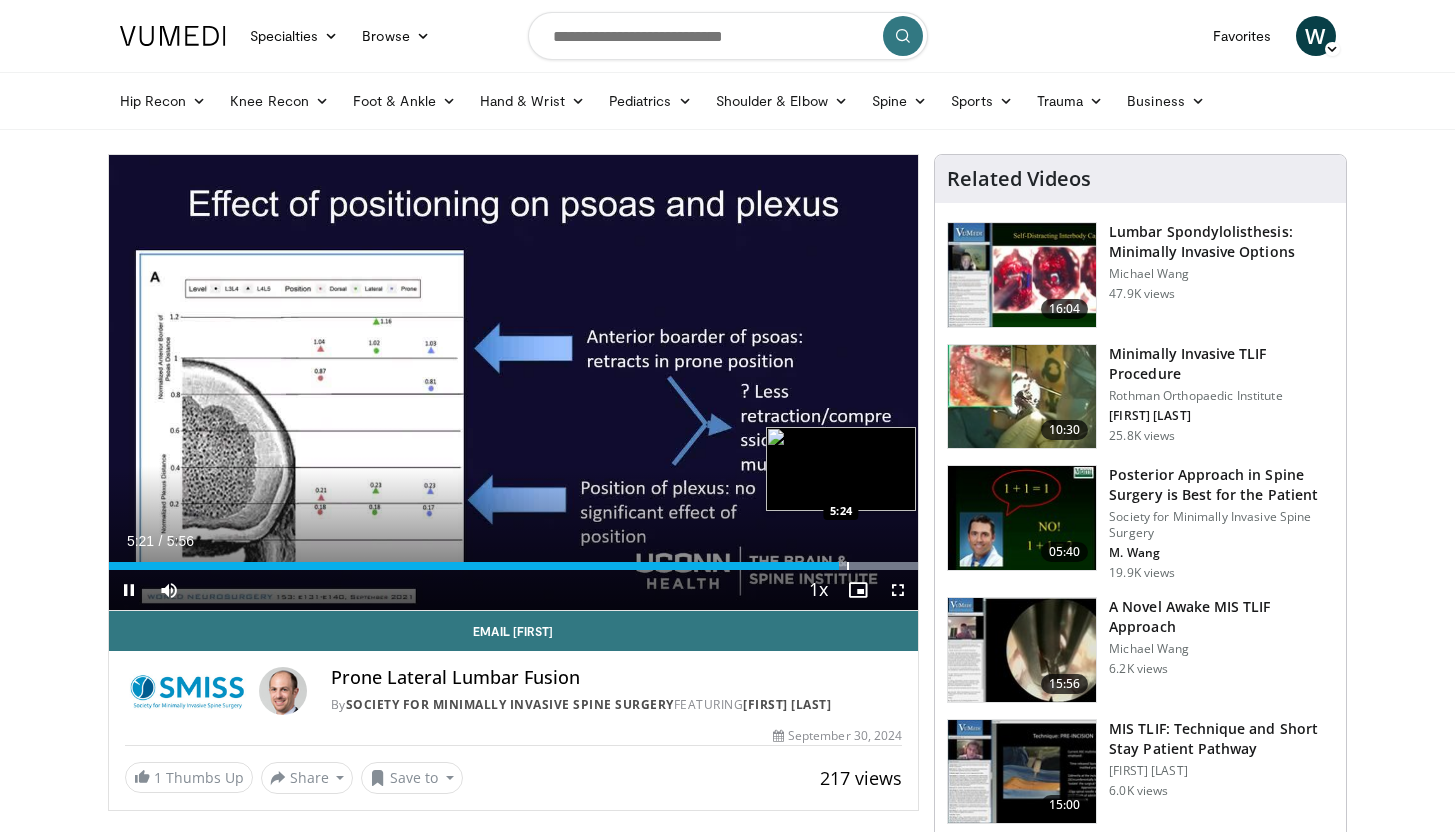 click at bounding box center (848, 566) 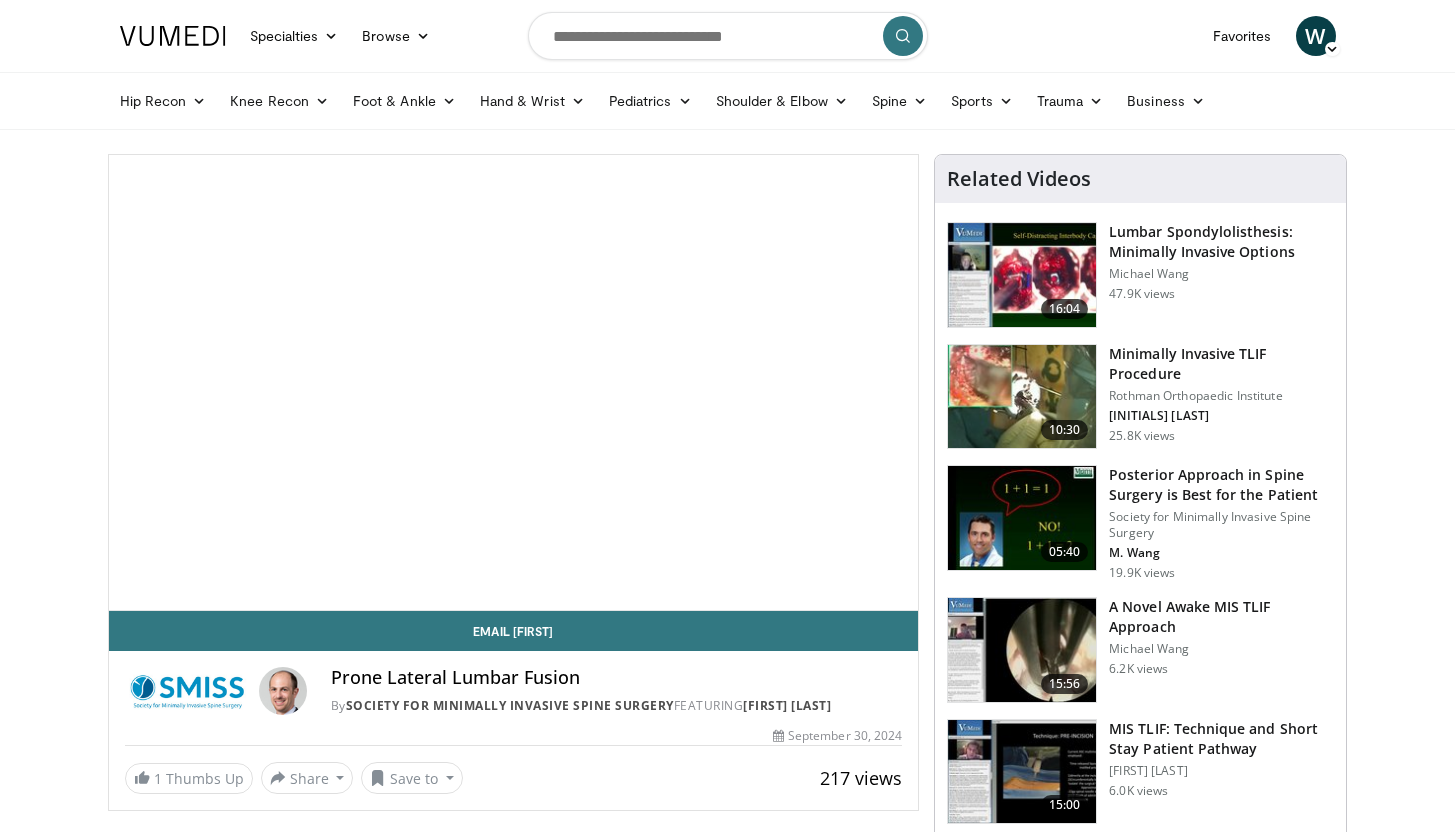 scroll, scrollTop: 0, scrollLeft: 0, axis: both 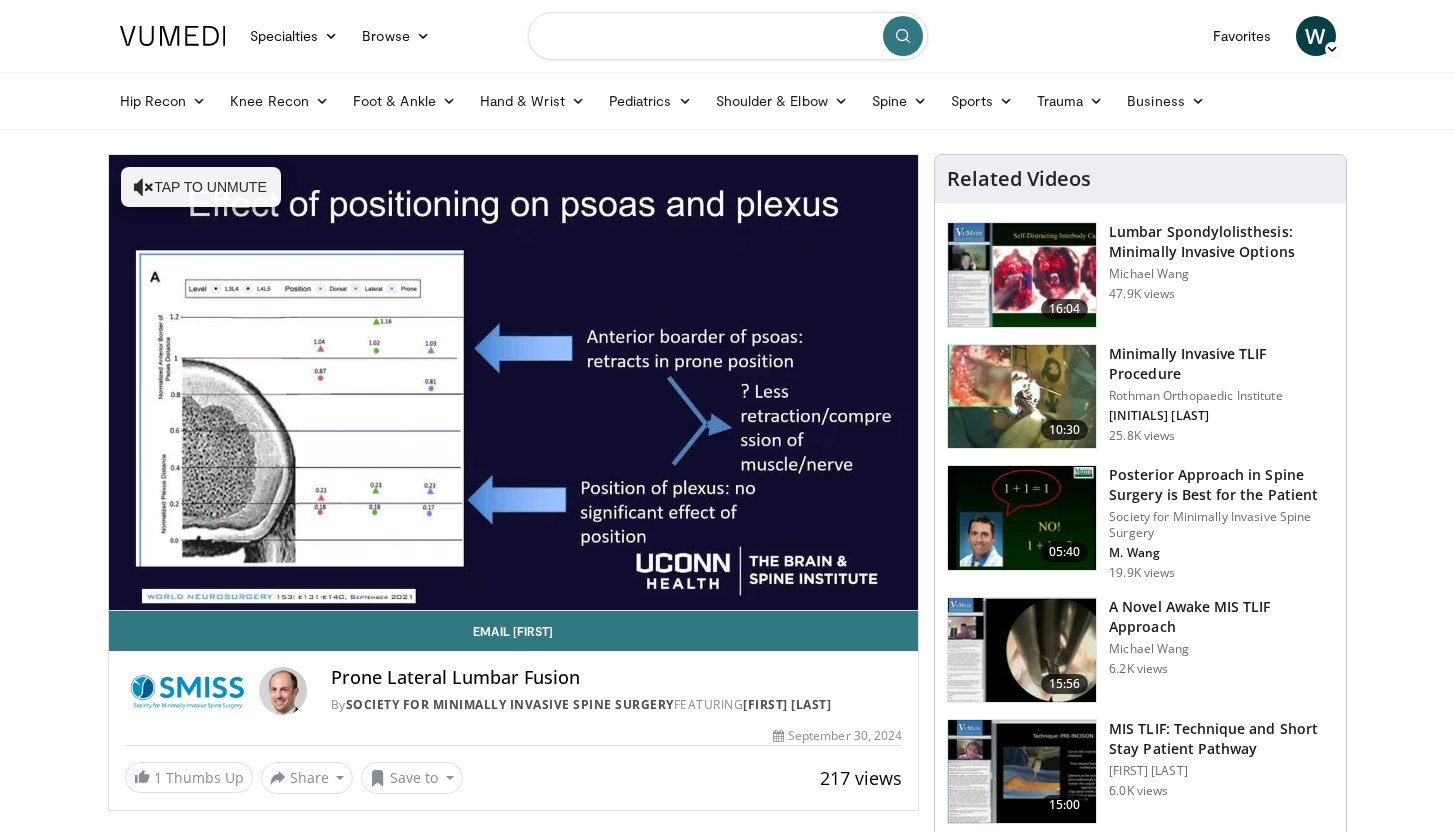 click at bounding box center (728, 36) 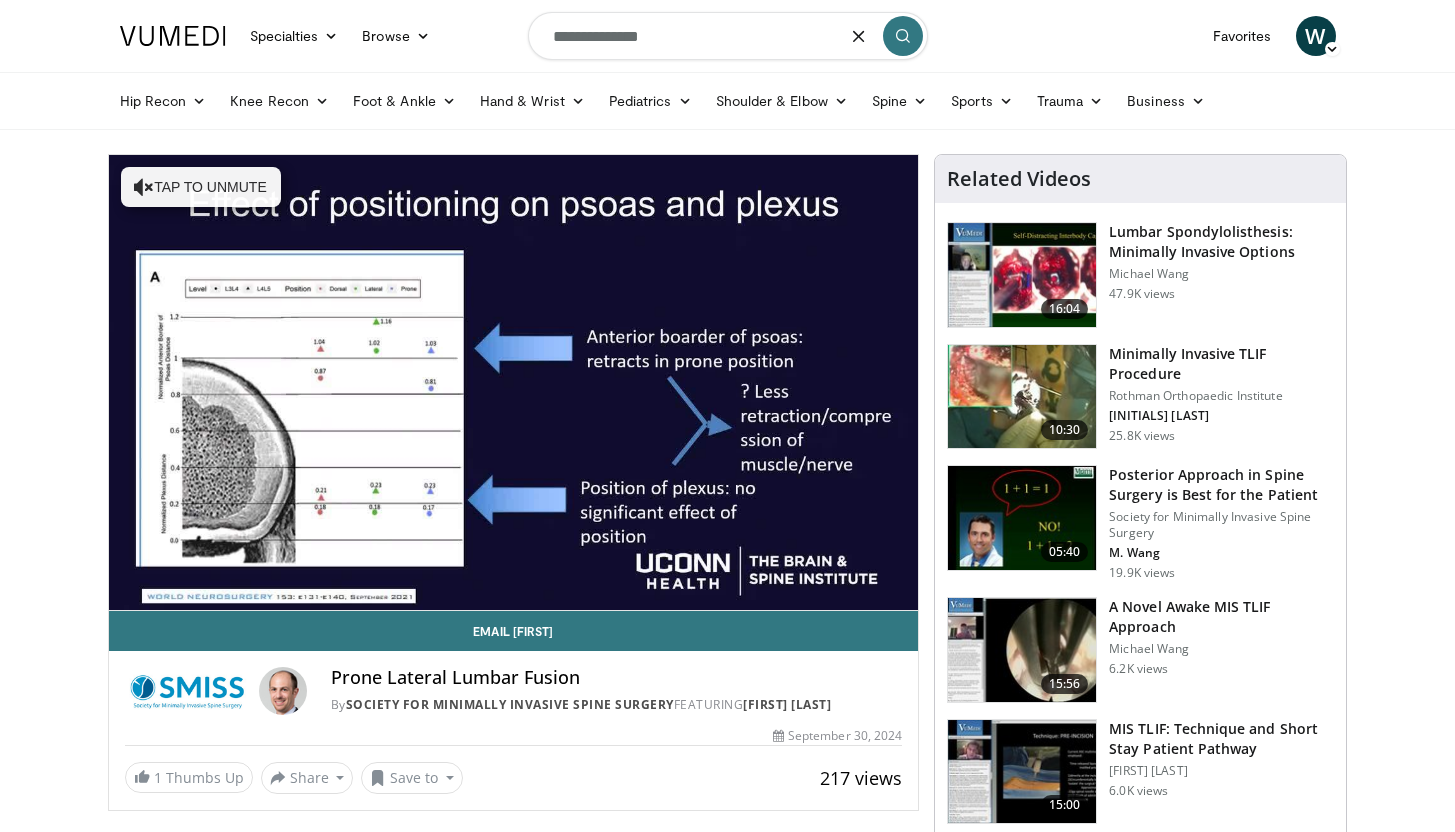 type on "**********" 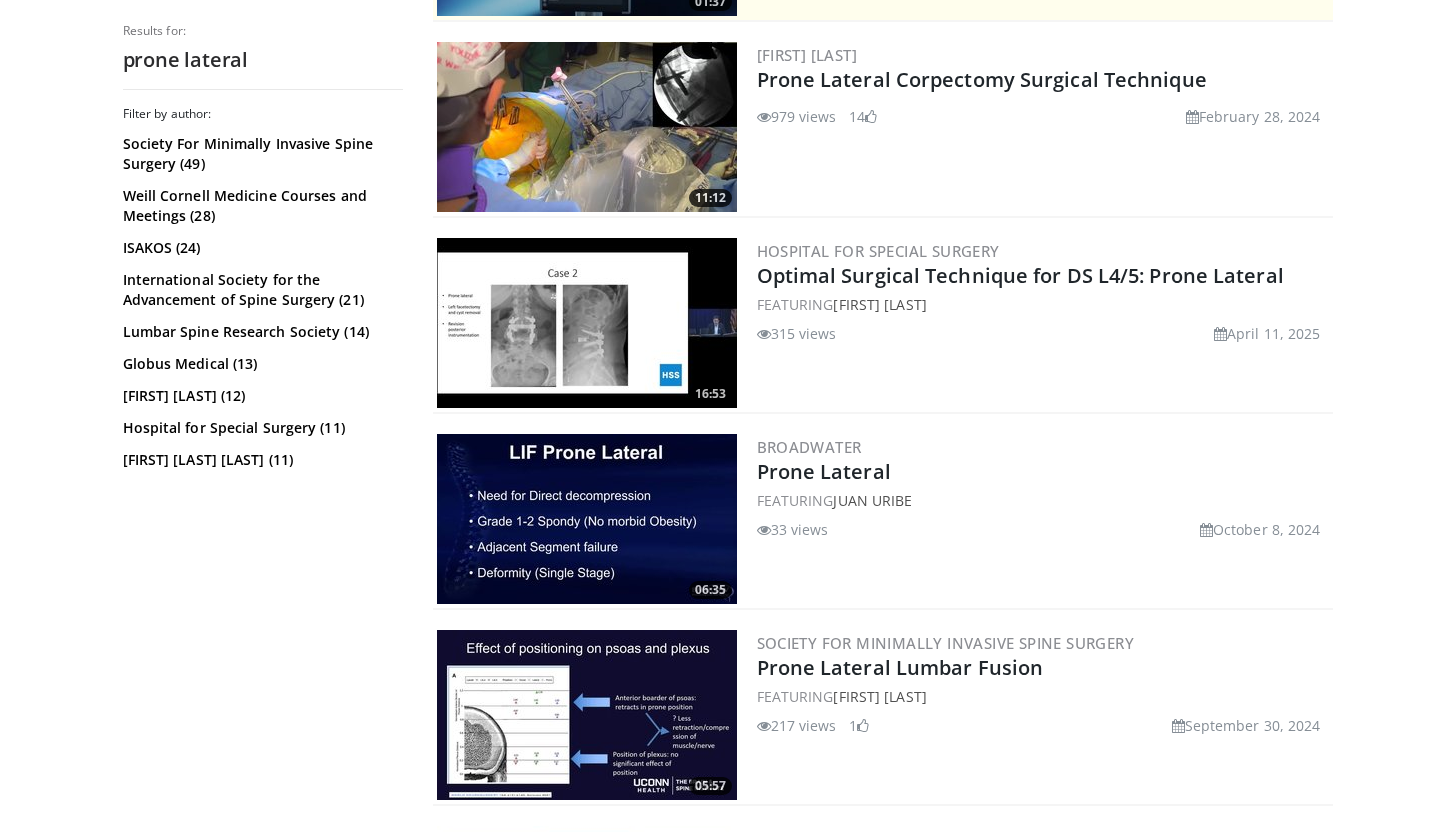 scroll, scrollTop: 634, scrollLeft: 0, axis: vertical 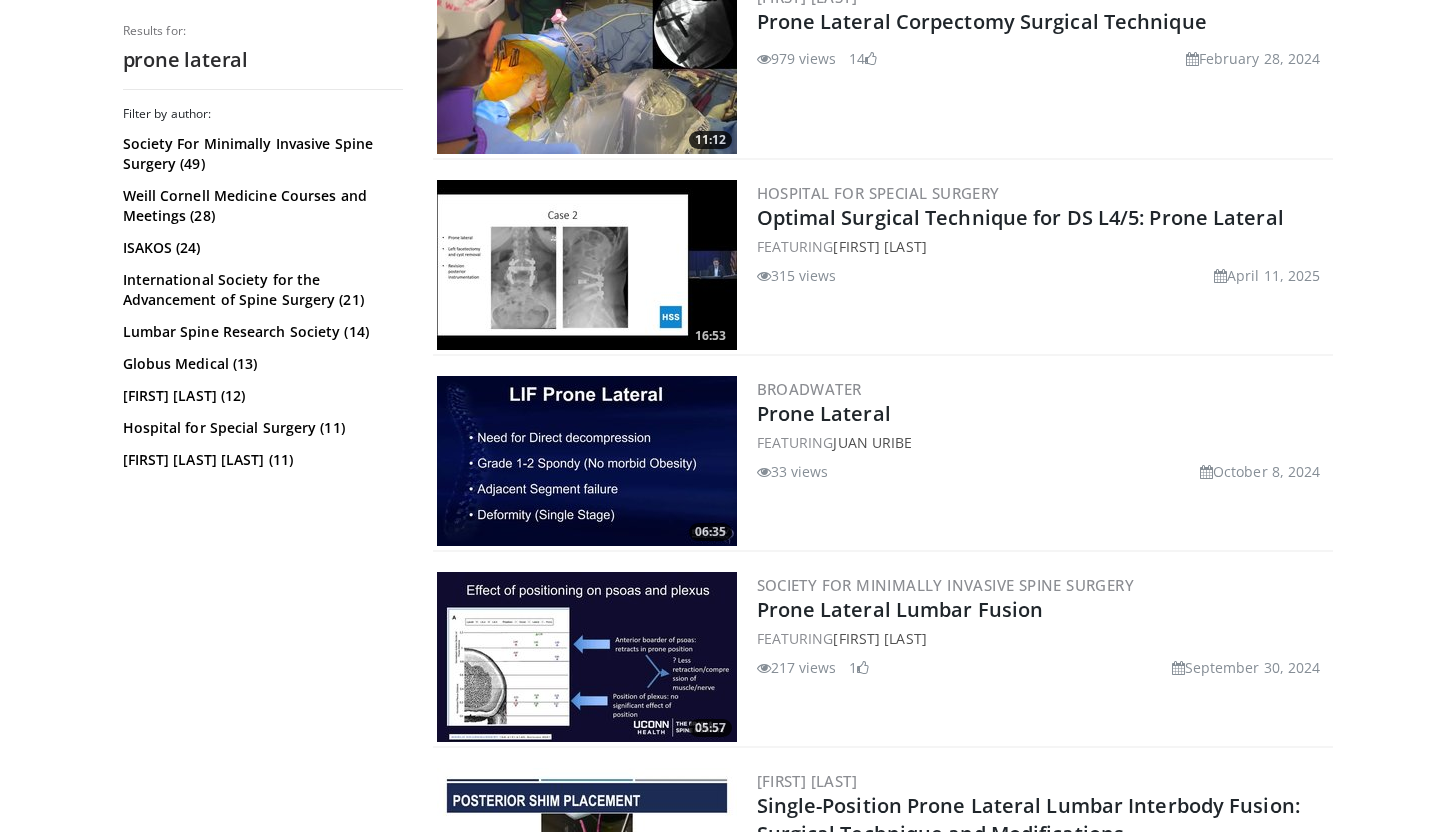 click at bounding box center [587, 461] 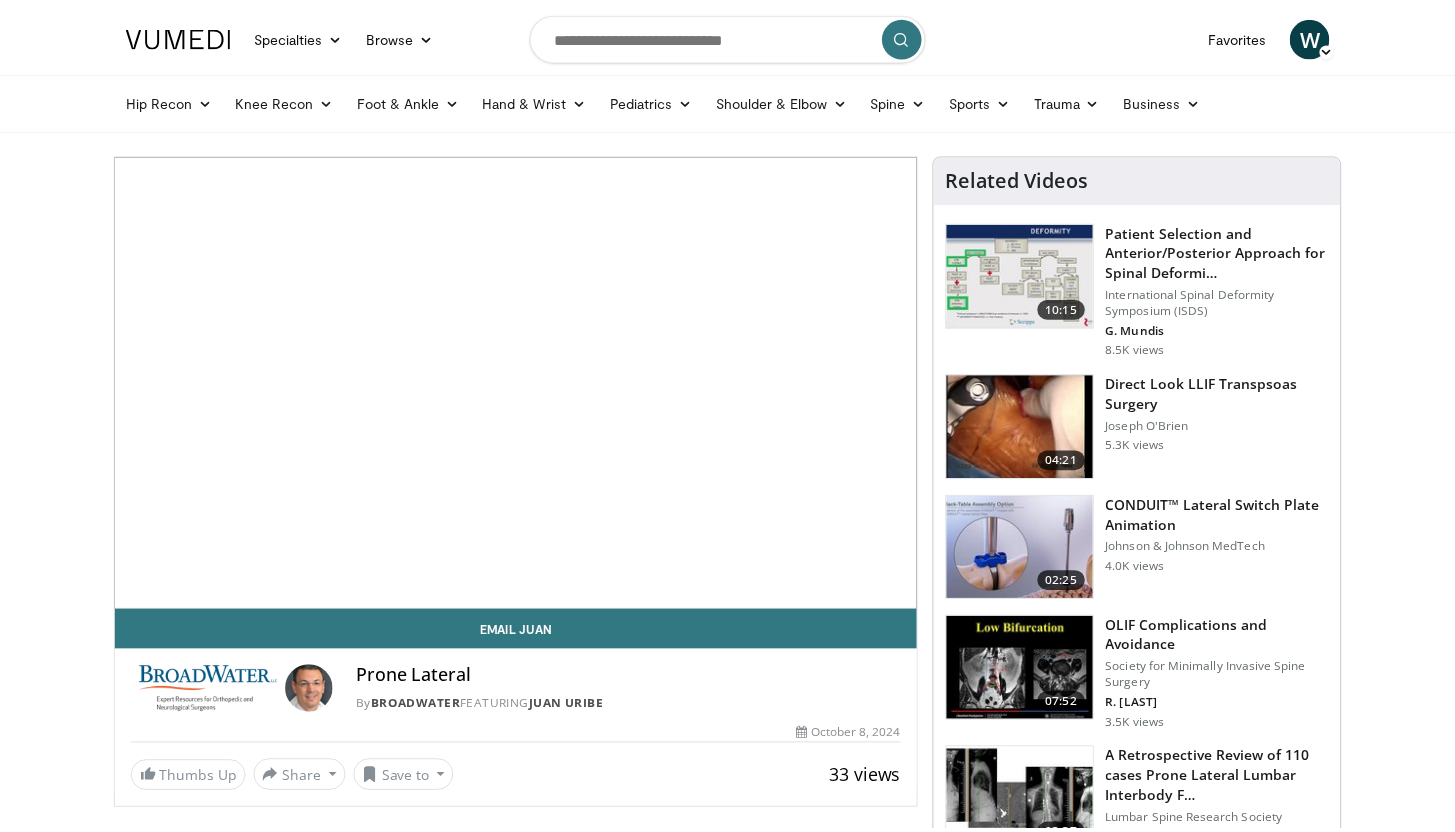 scroll, scrollTop: 0, scrollLeft: 0, axis: both 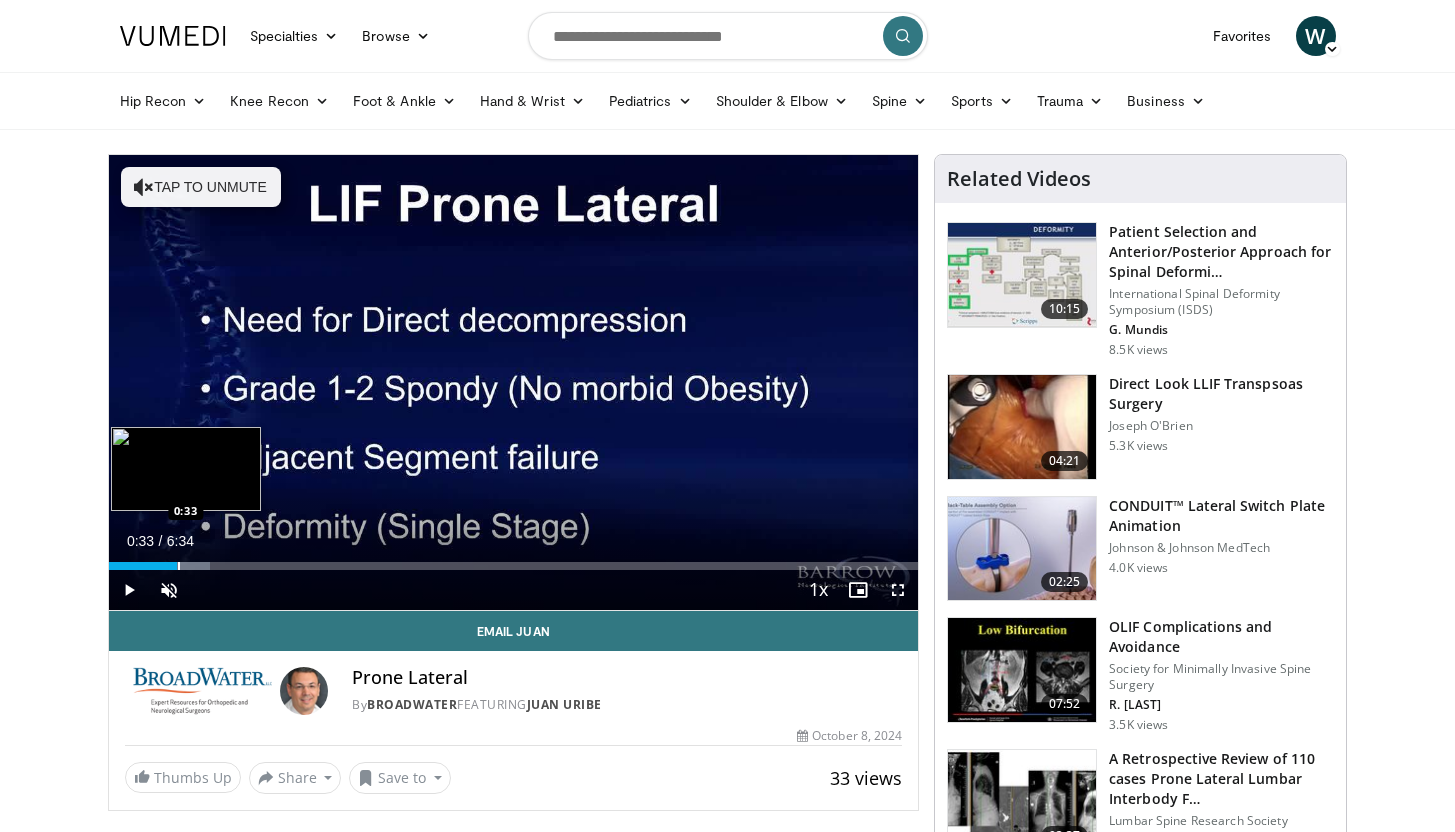 click on "Loaded :  12.57% 0:33 0:33" at bounding box center (514, 560) 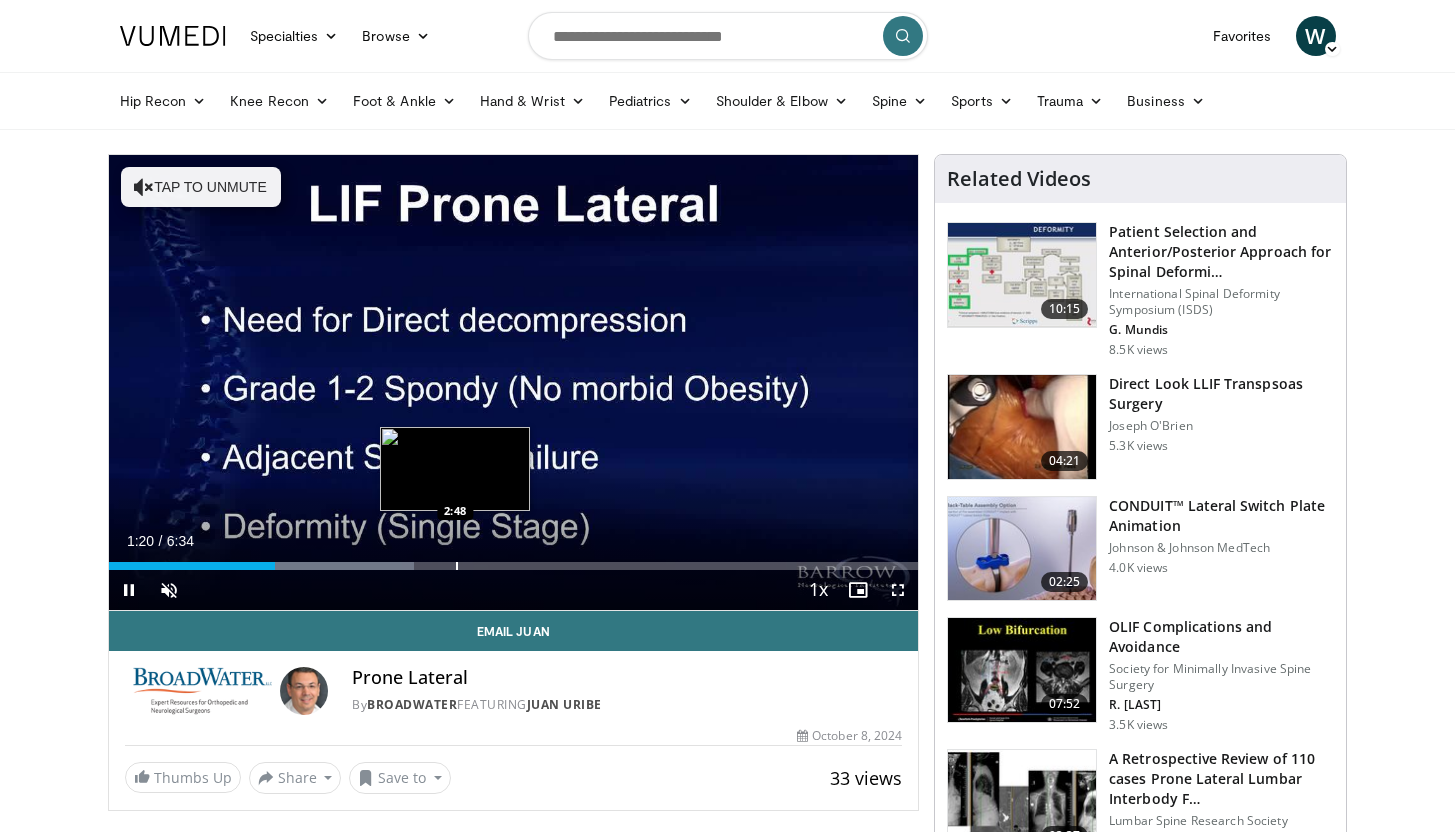 click at bounding box center [457, 566] 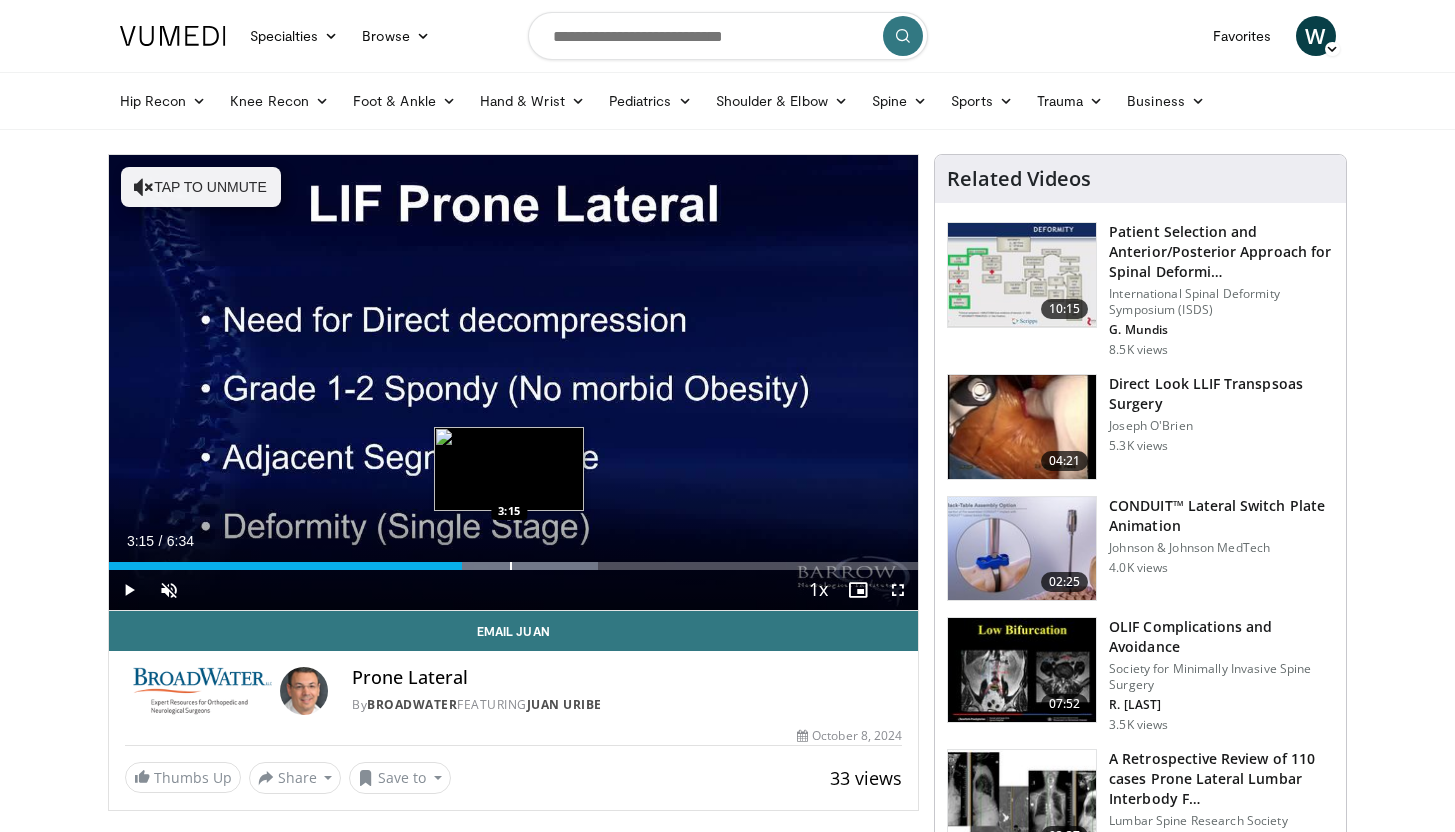 click at bounding box center (511, 566) 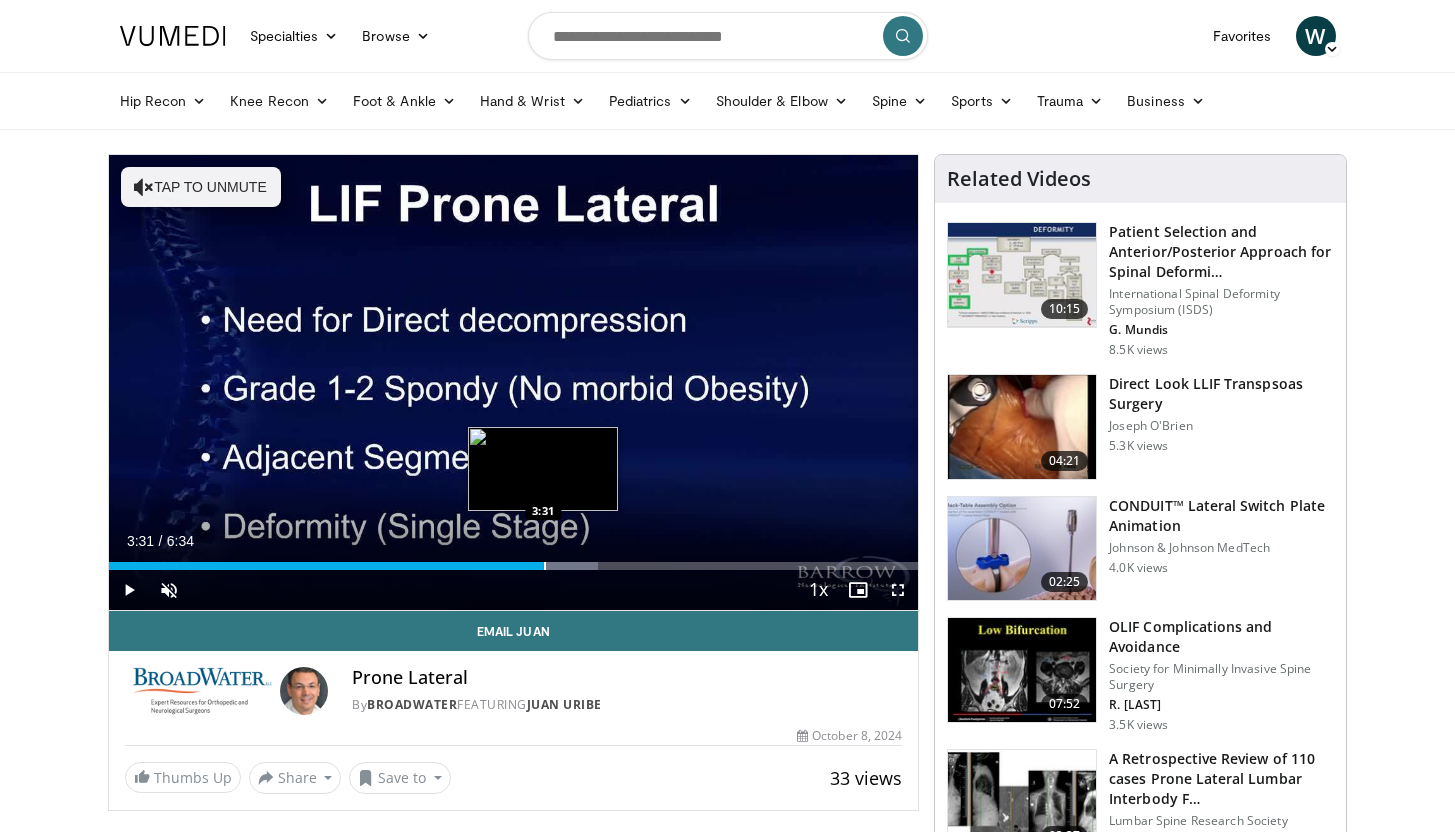 click at bounding box center [545, 566] 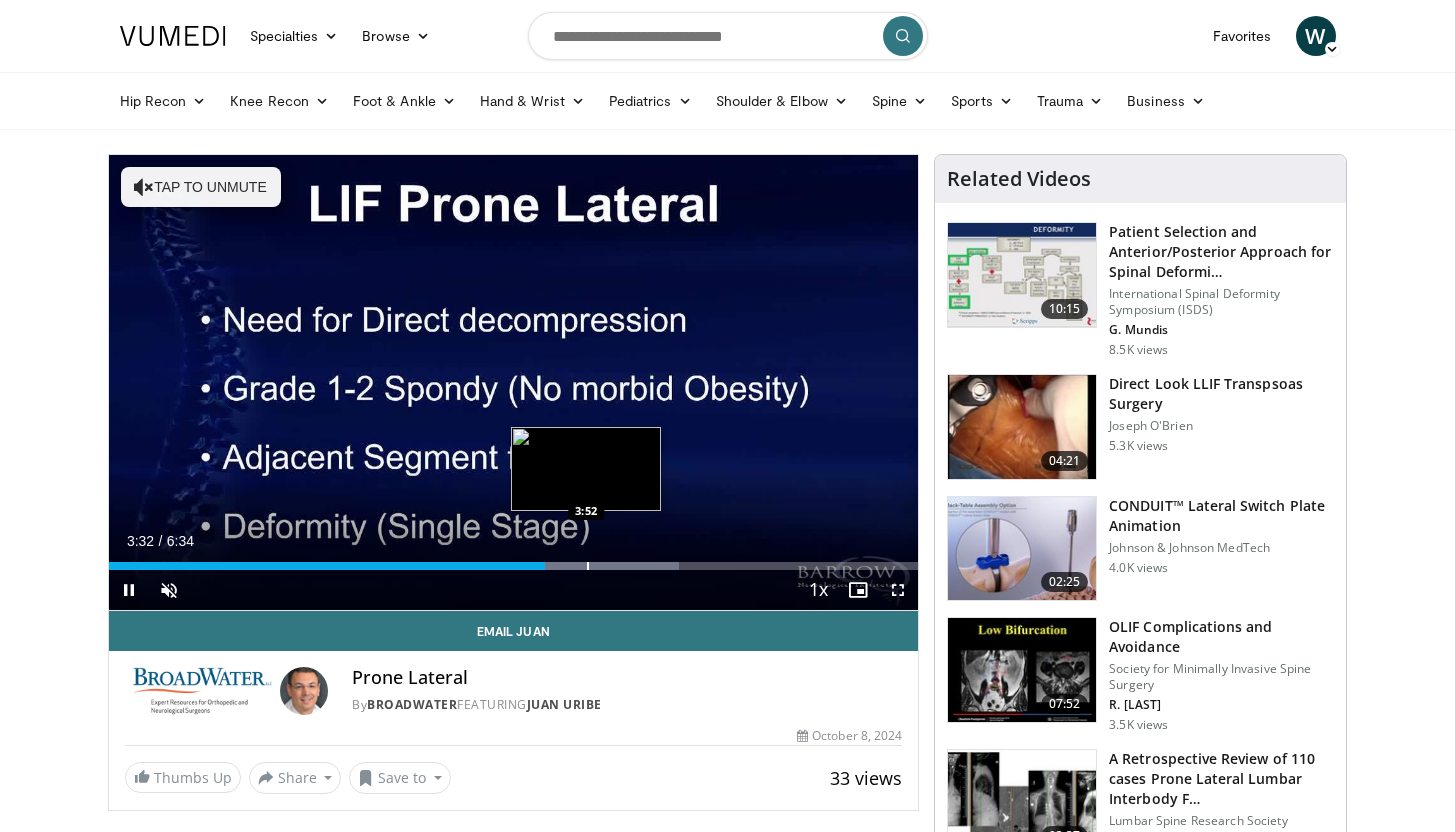 click at bounding box center (588, 566) 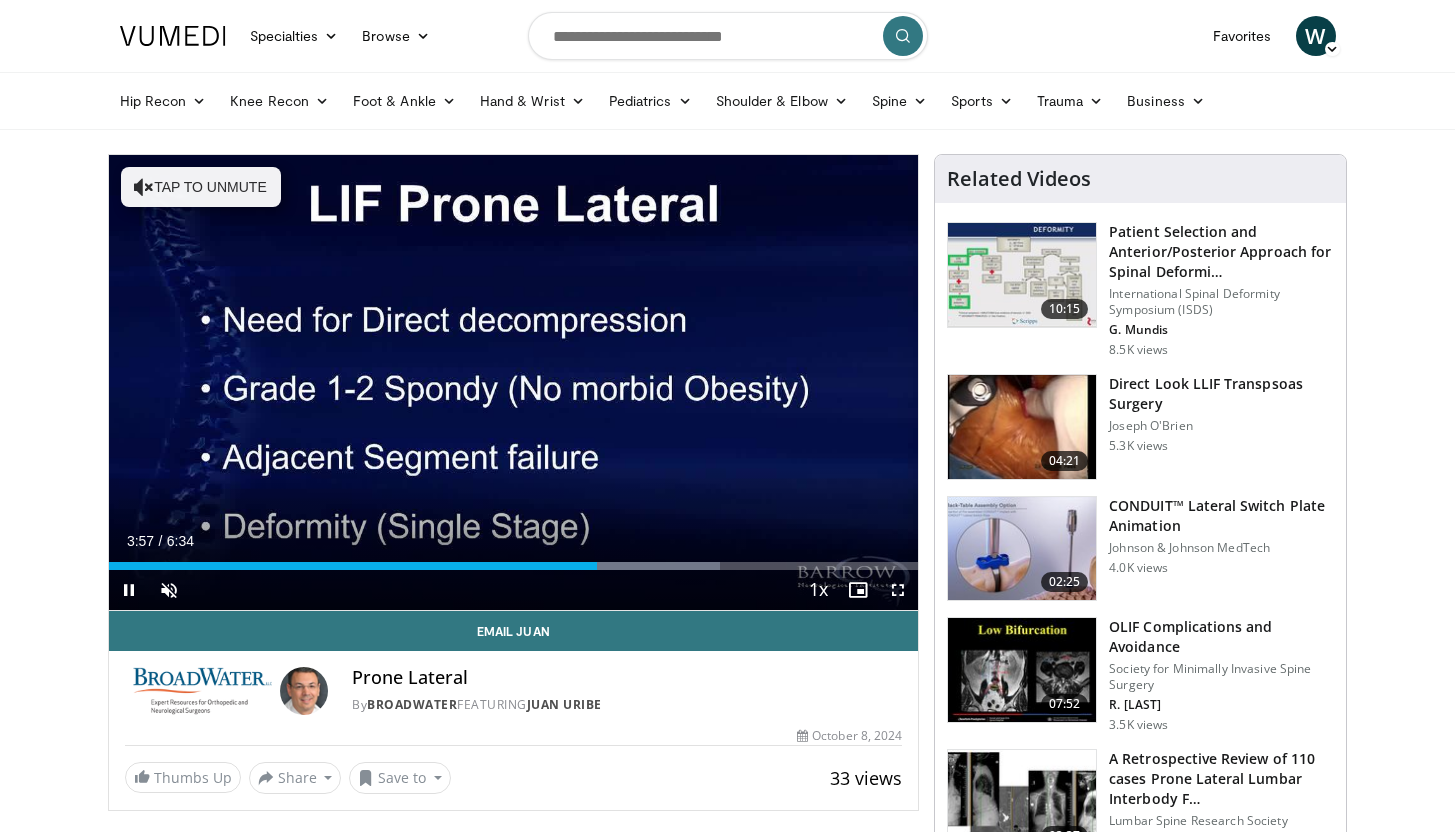 click on "Current Time  3:57 / Duration  6:34 Pause Skip Backward Skip Forward Unmute Loaded :  75.51% 3:57 4:10 Stream Type  LIVE Seek to live, currently behind live LIVE   1x Playback Rate 0.5x 0.75x 1x , selected 1.25x 1.5x 1.75x 2x Chapters Chapters Descriptions descriptions off , selected Captions captions settings , opens captions settings dialog captions off , selected Audio Track en (Main) , selected Fullscreen Enable picture-in-picture mode" at bounding box center [514, 590] 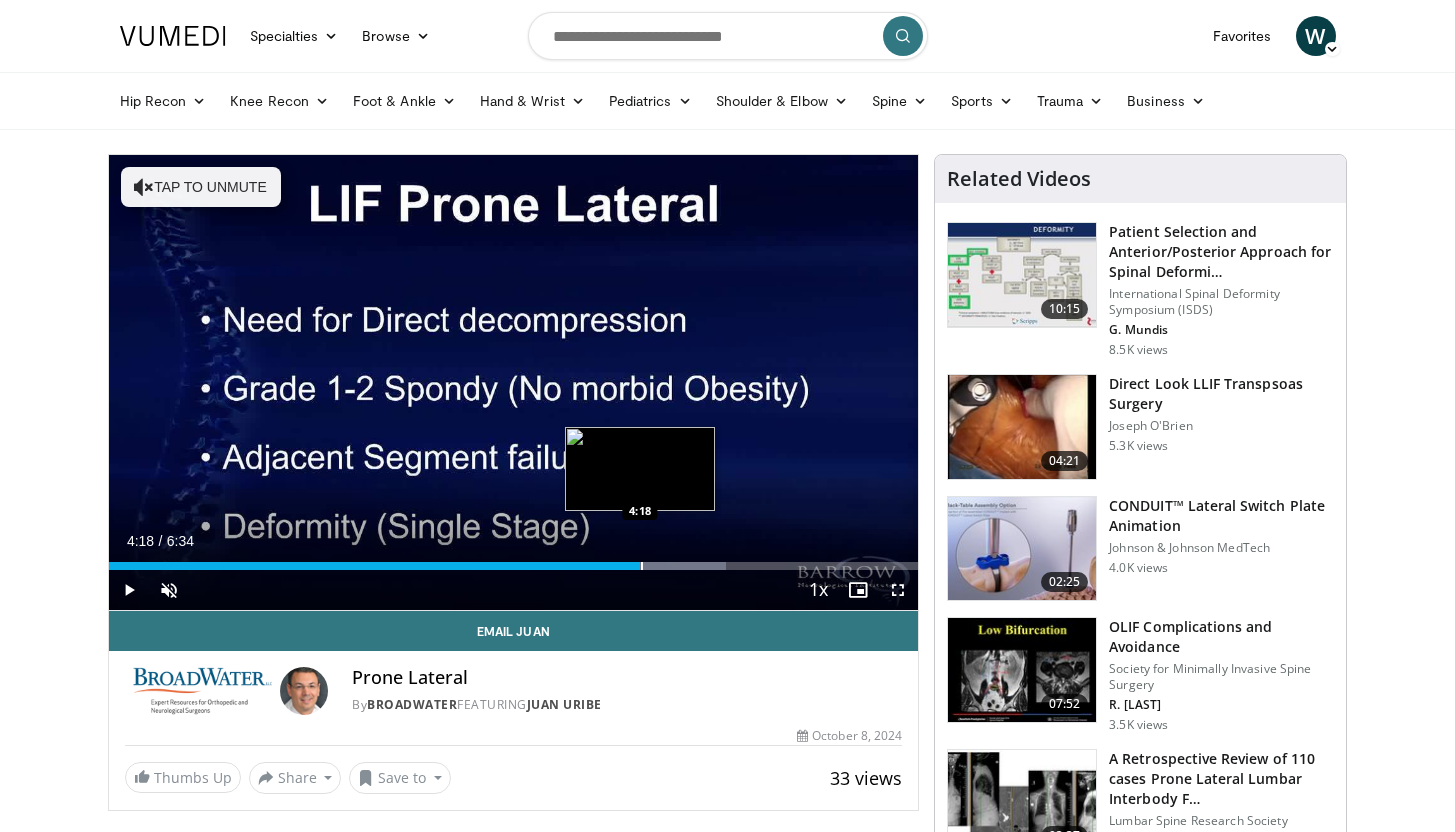 click at bounding box center [642, 566] 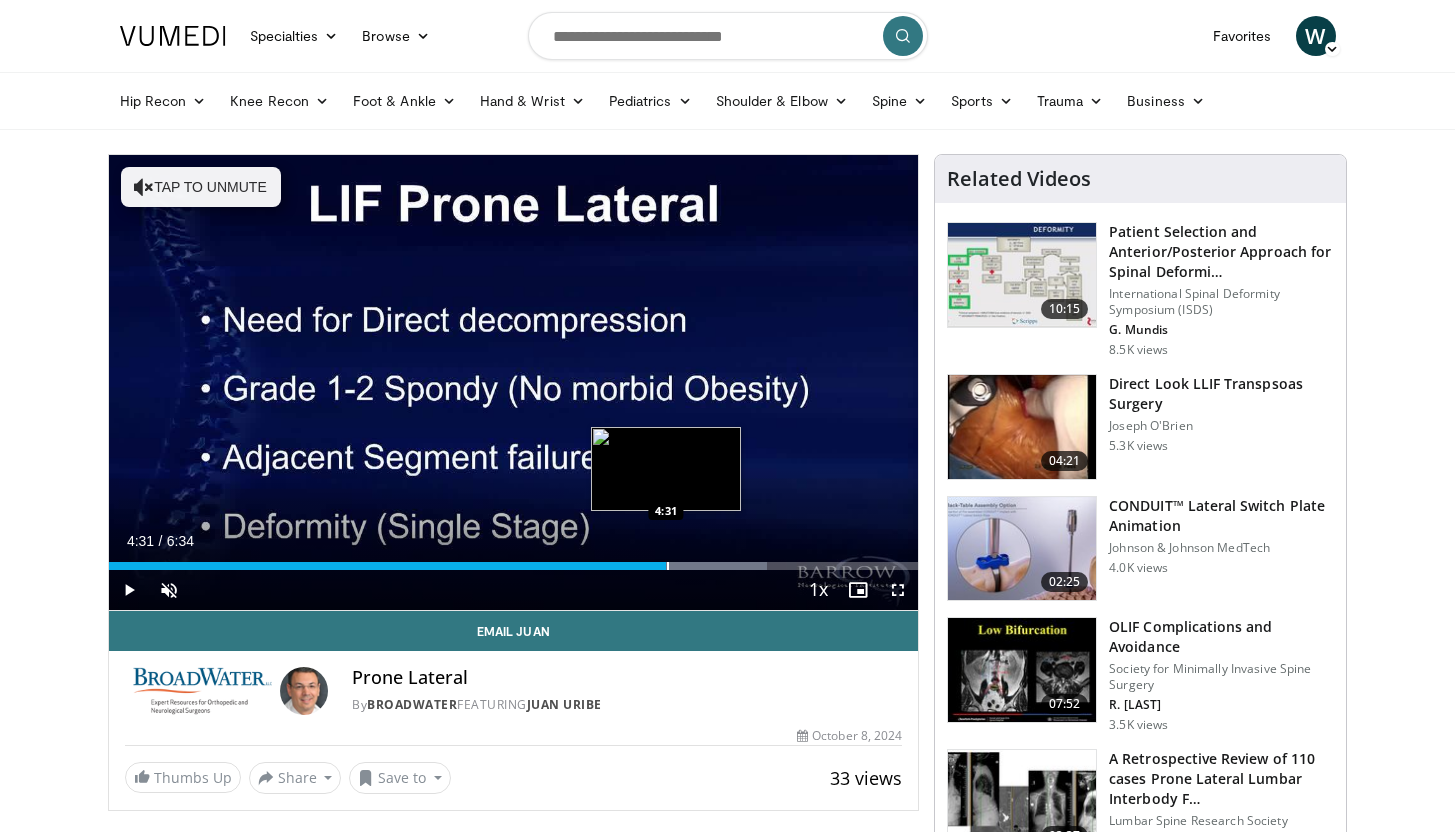 click at bounding box center [668, 566] 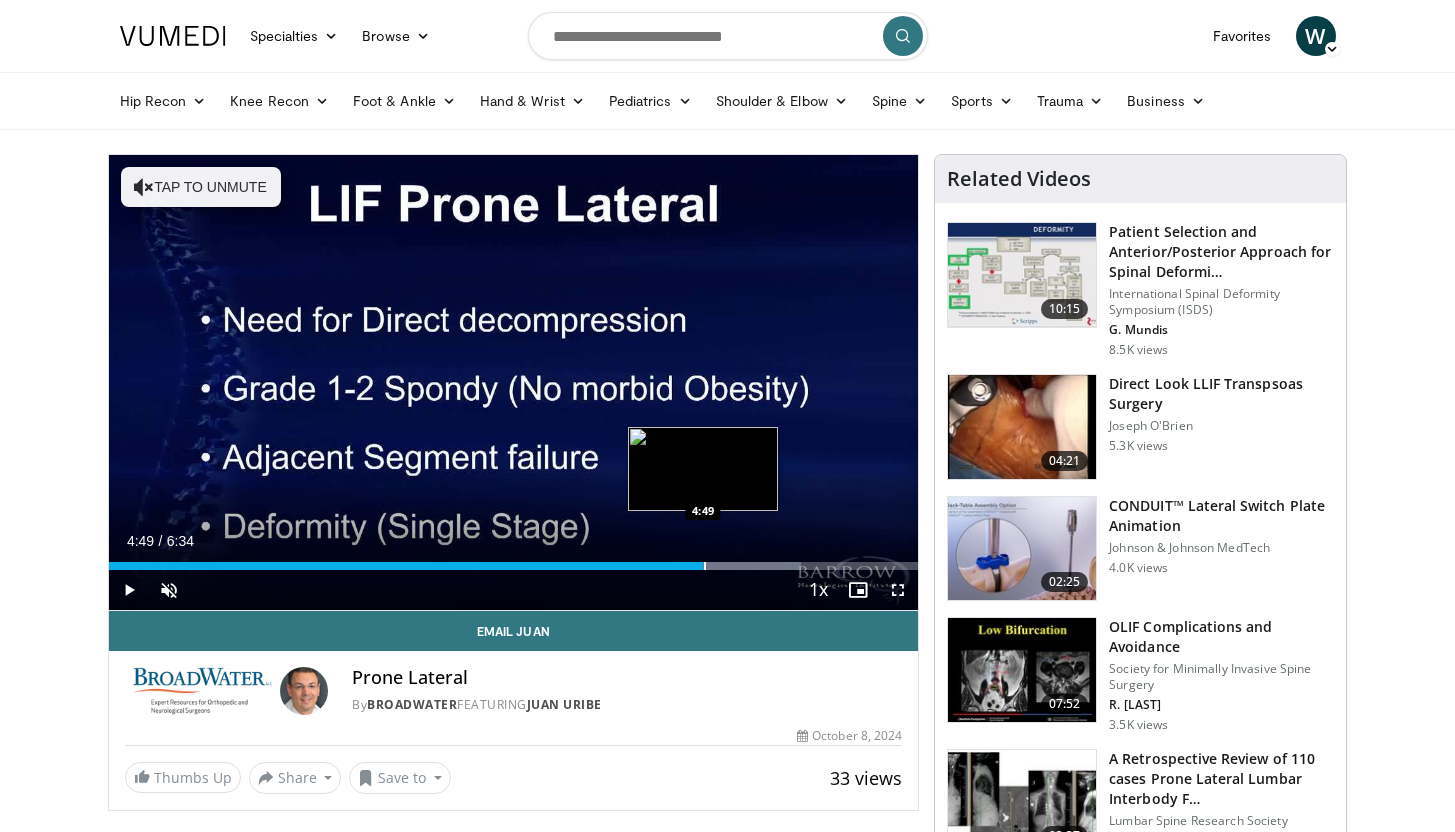 click at bounding box center [705, 566] 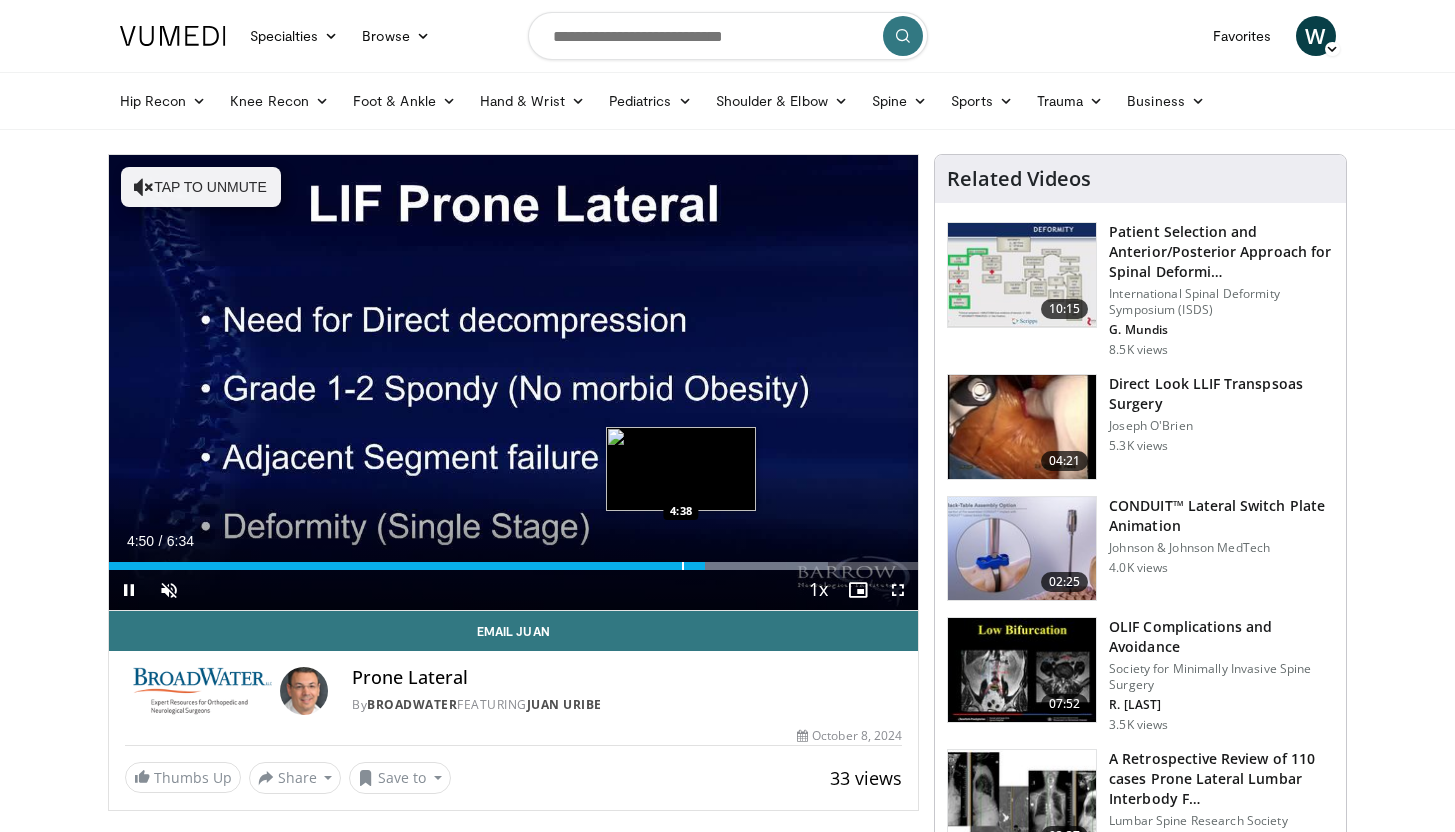 click at bounding box center [683, 566] 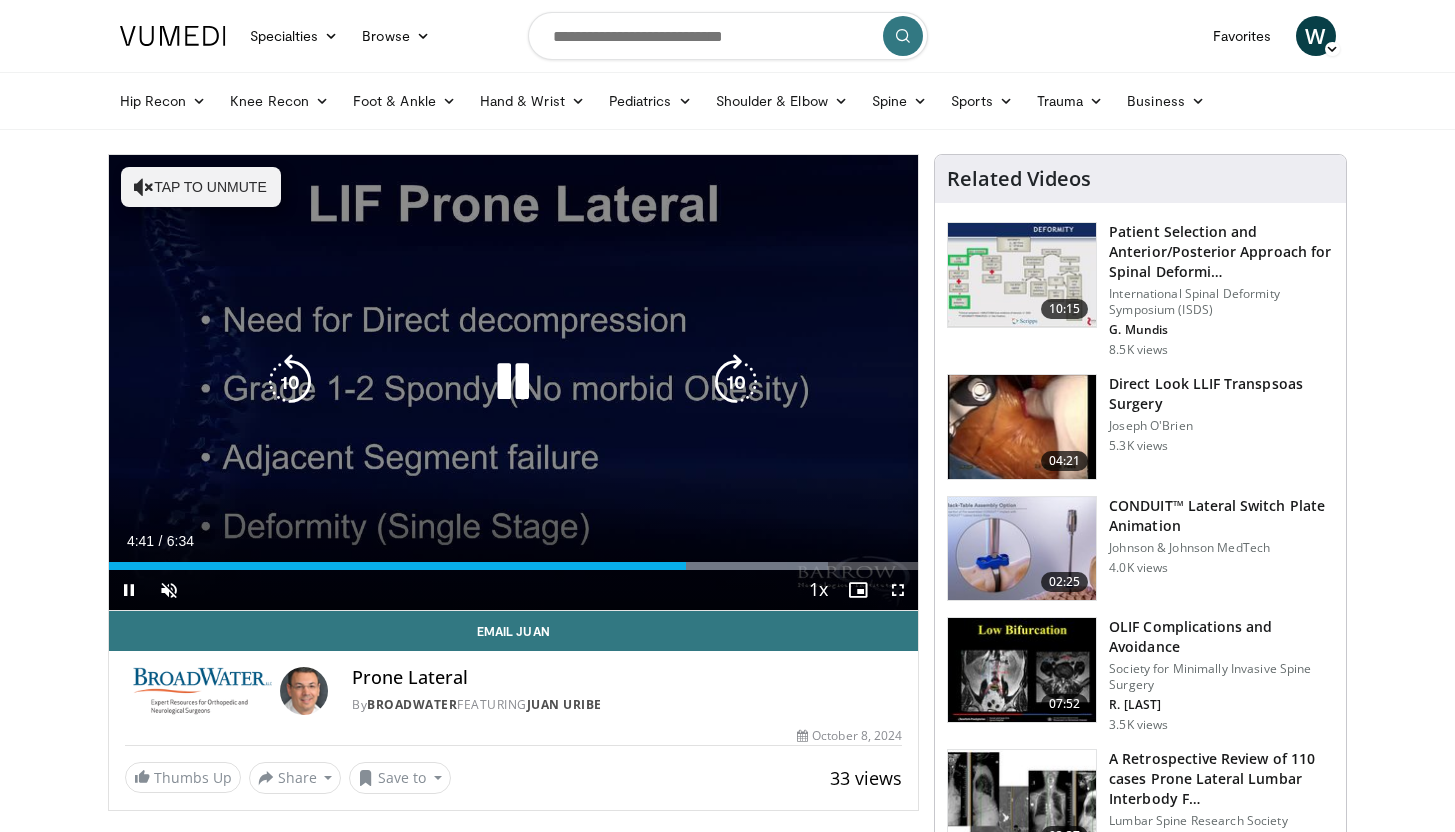 click on "**********" at bounding box center [514, 383] 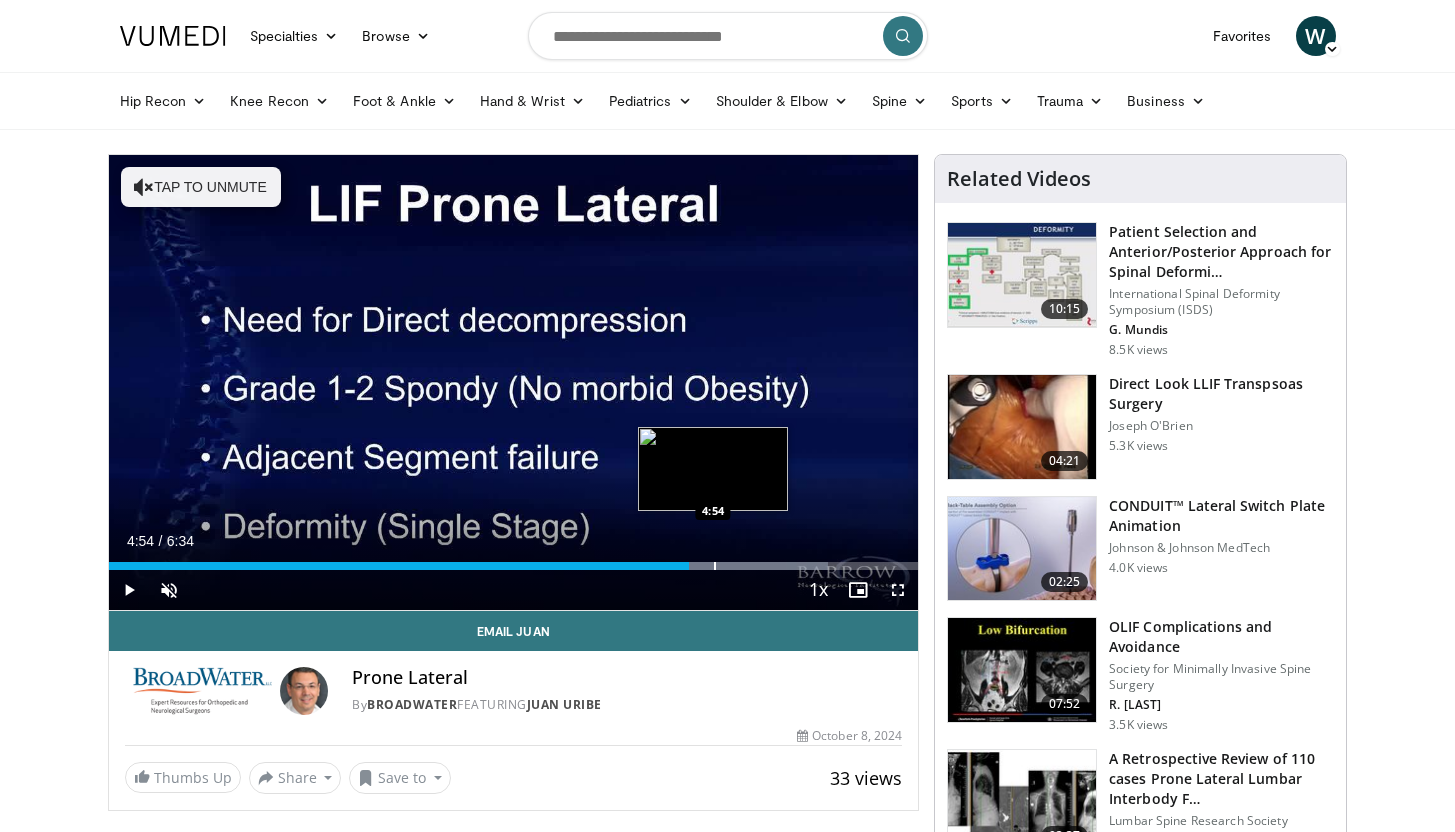 click at bounding box center (715, 566) 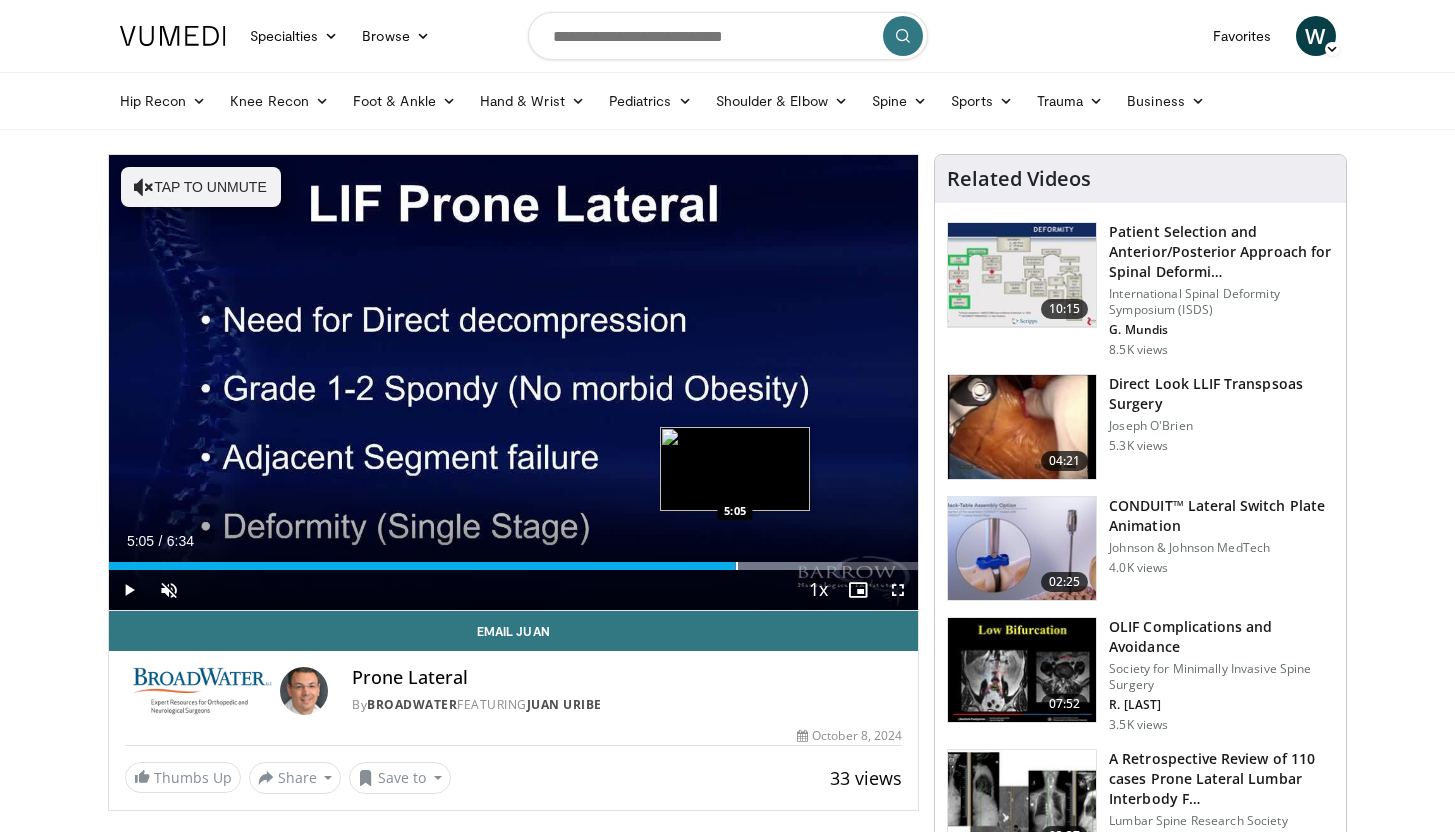 click at bounding box center (737, 566) 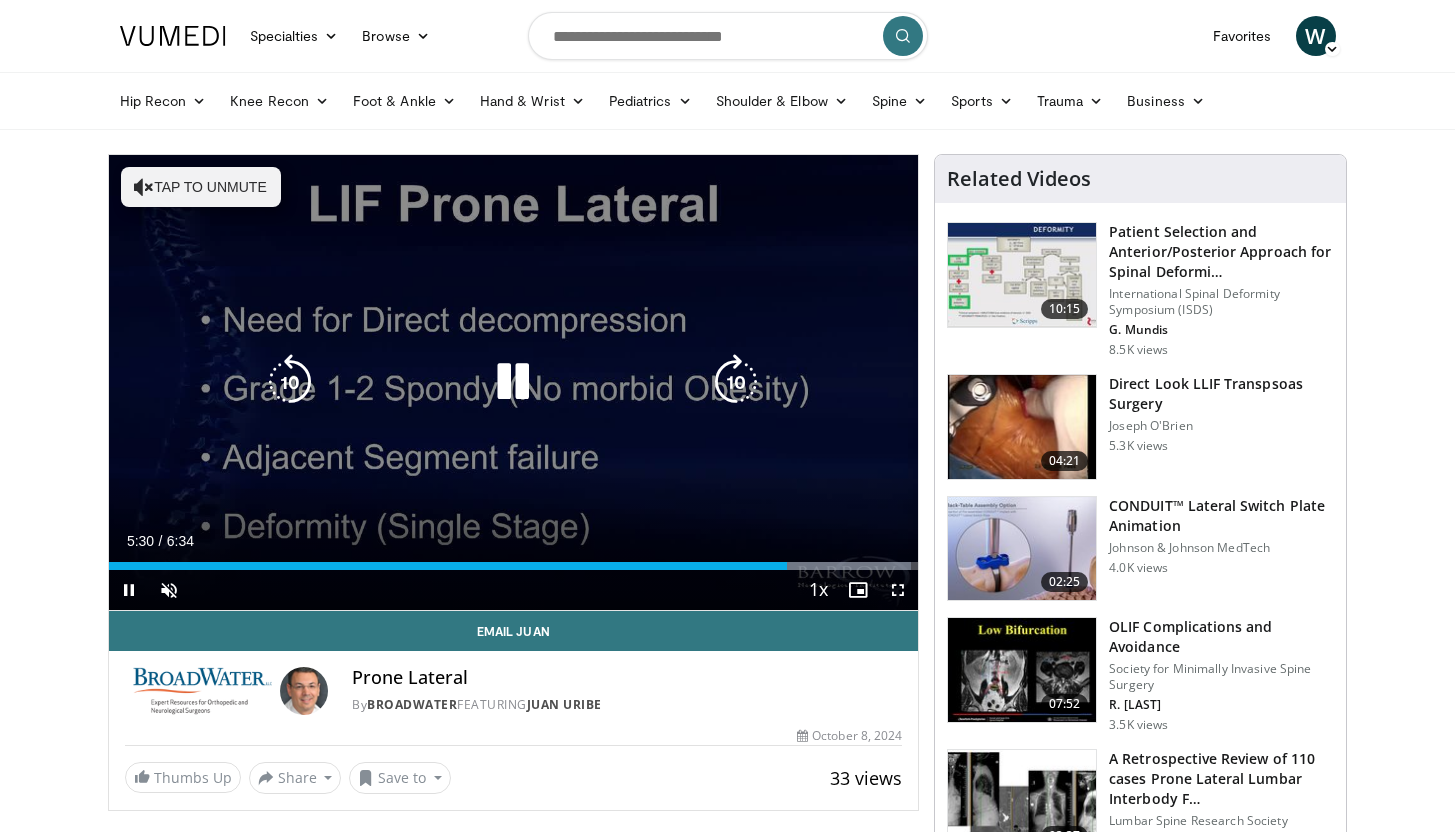 click at bounding box center [513, 382] 